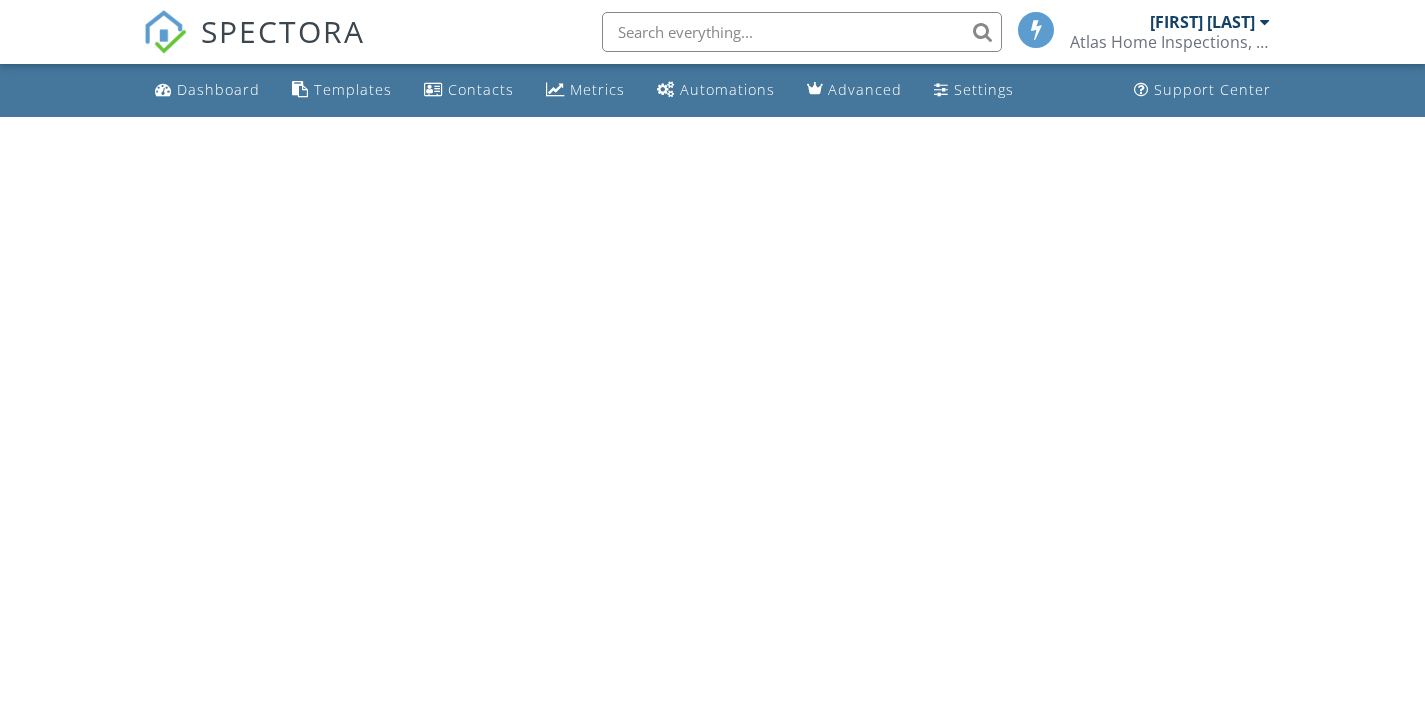 scroll, scrollTop: 0, scrollLeft: 0, axis: both 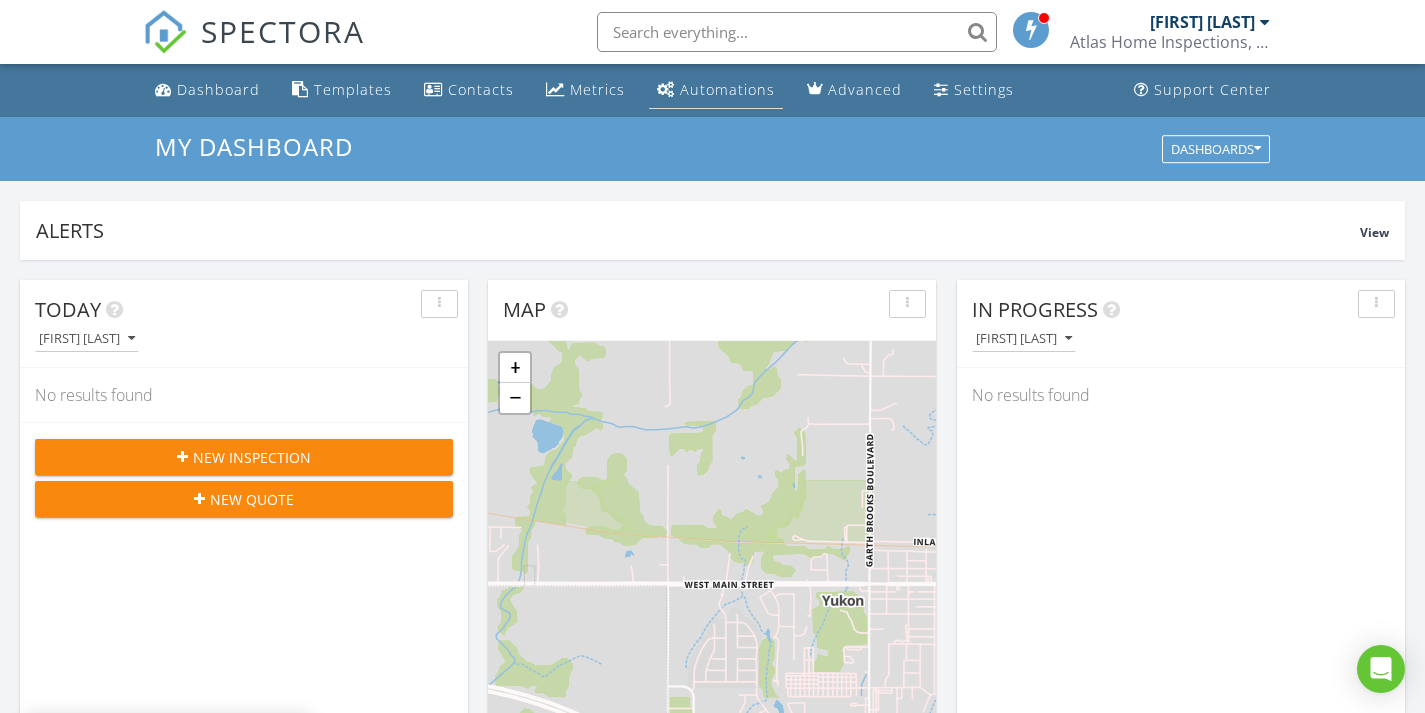 click on "Automations" at bounding box center (727, 89) 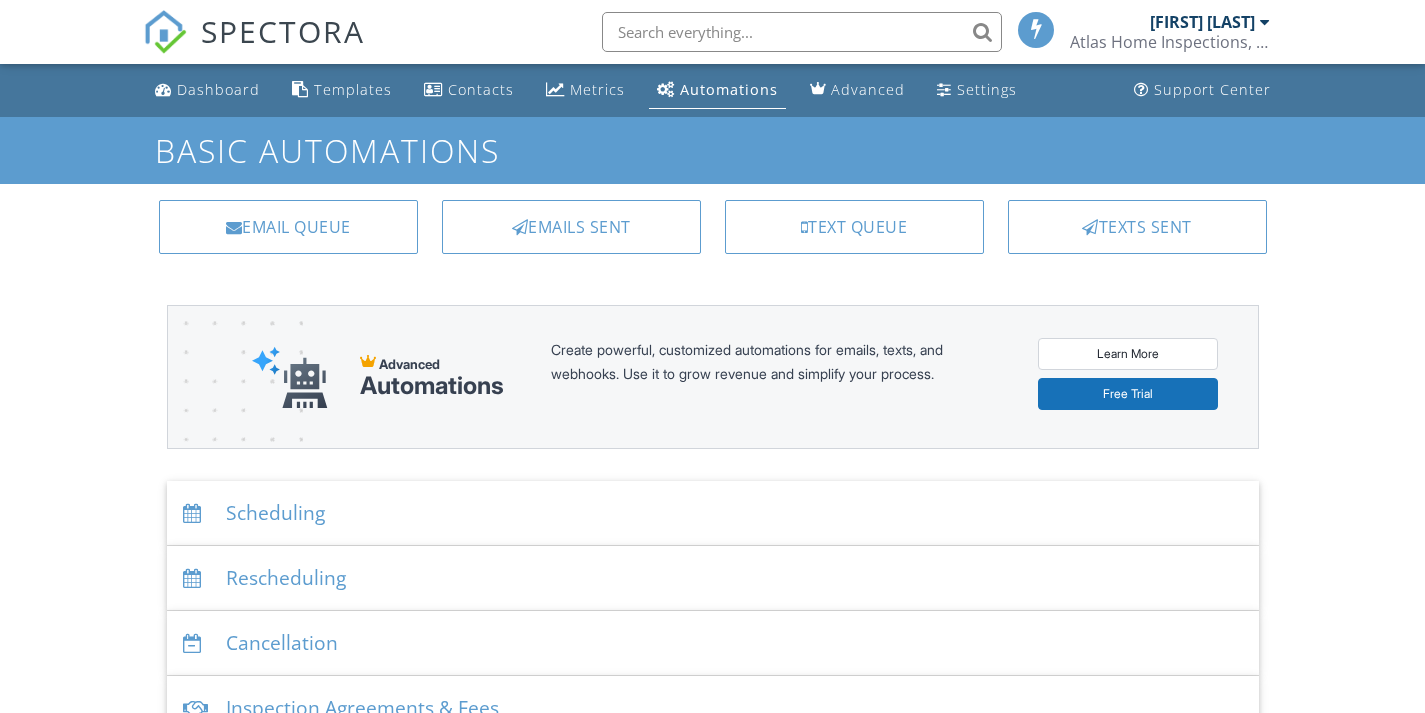 scroll, scrollTop: 0, scrollLeft: 0, axis: both 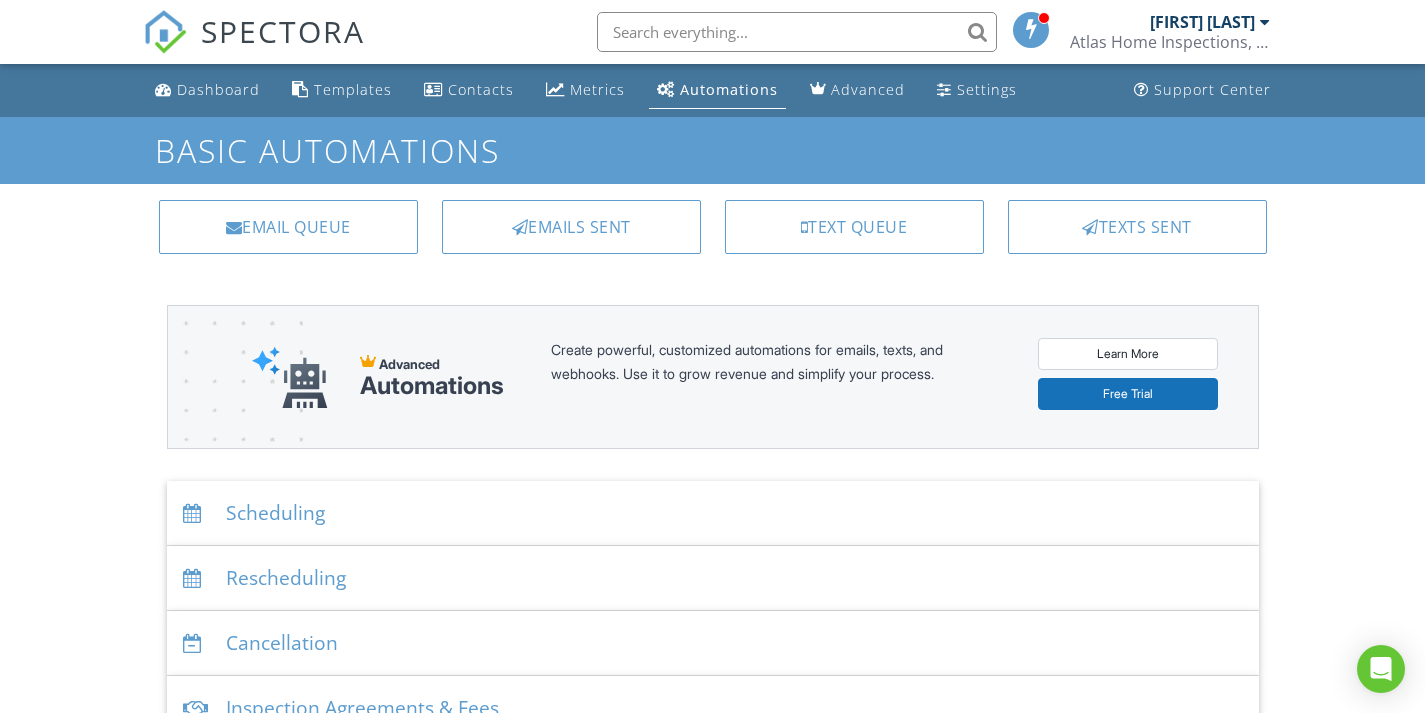 click on "Scheduling" at bounding box center [713, 513] 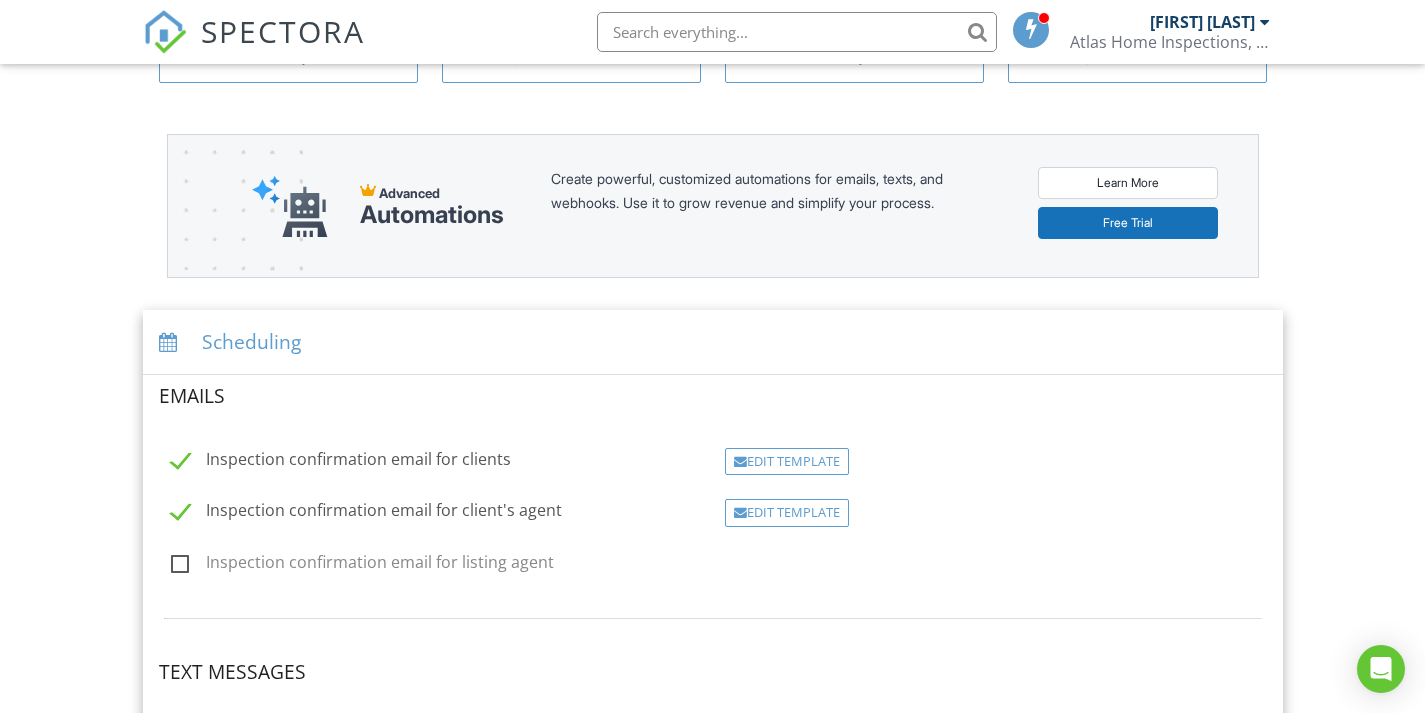 scroll, scrollTop: 0, scrollLeft: 0, axis: both 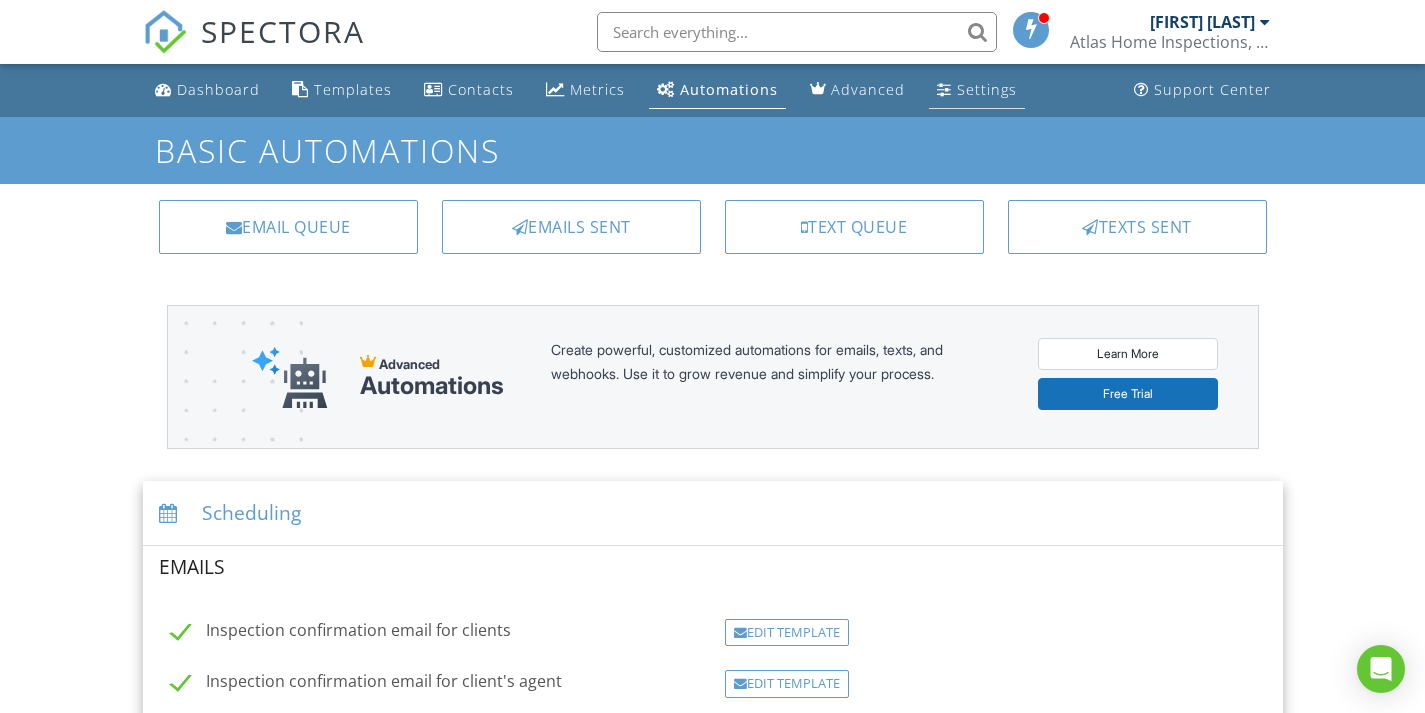 click on "Settings" at bounding box center (987, 89) 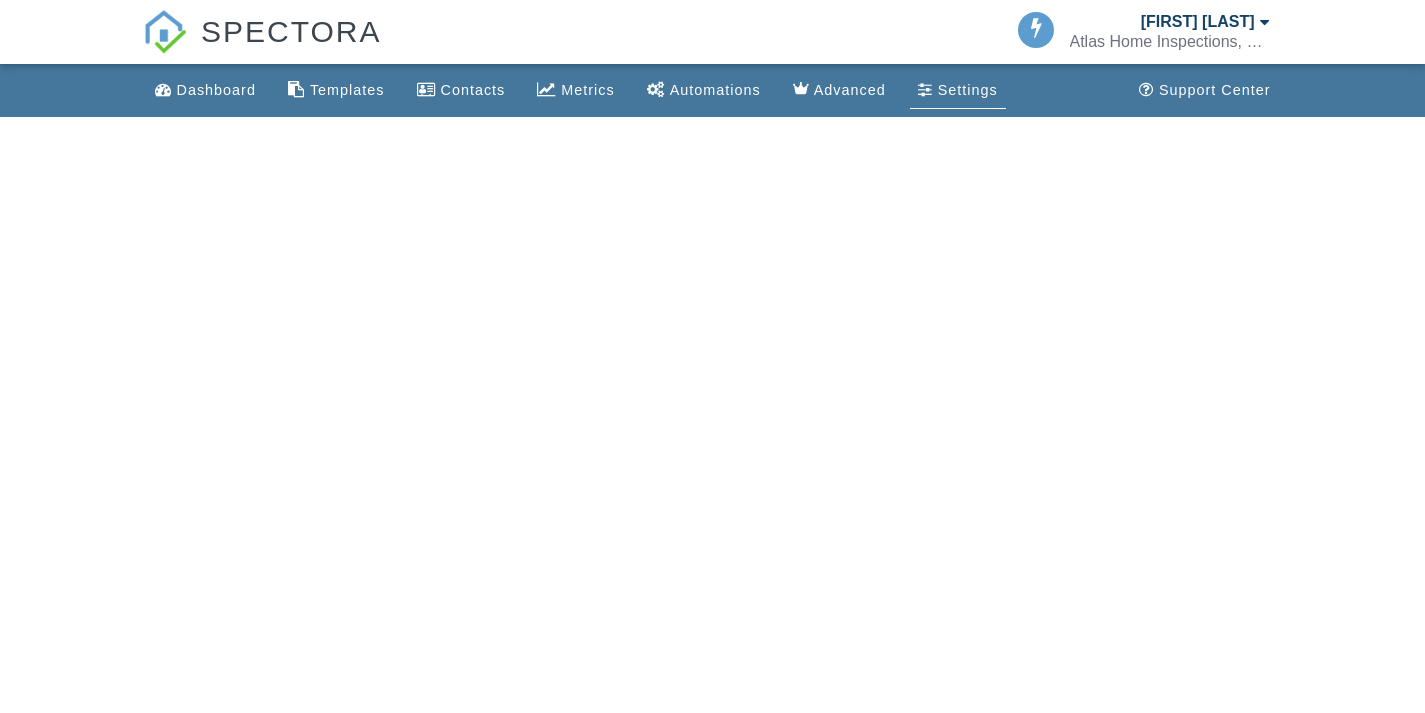 scroll, scrollTop: 0, scrollLeft: 0, axis: both 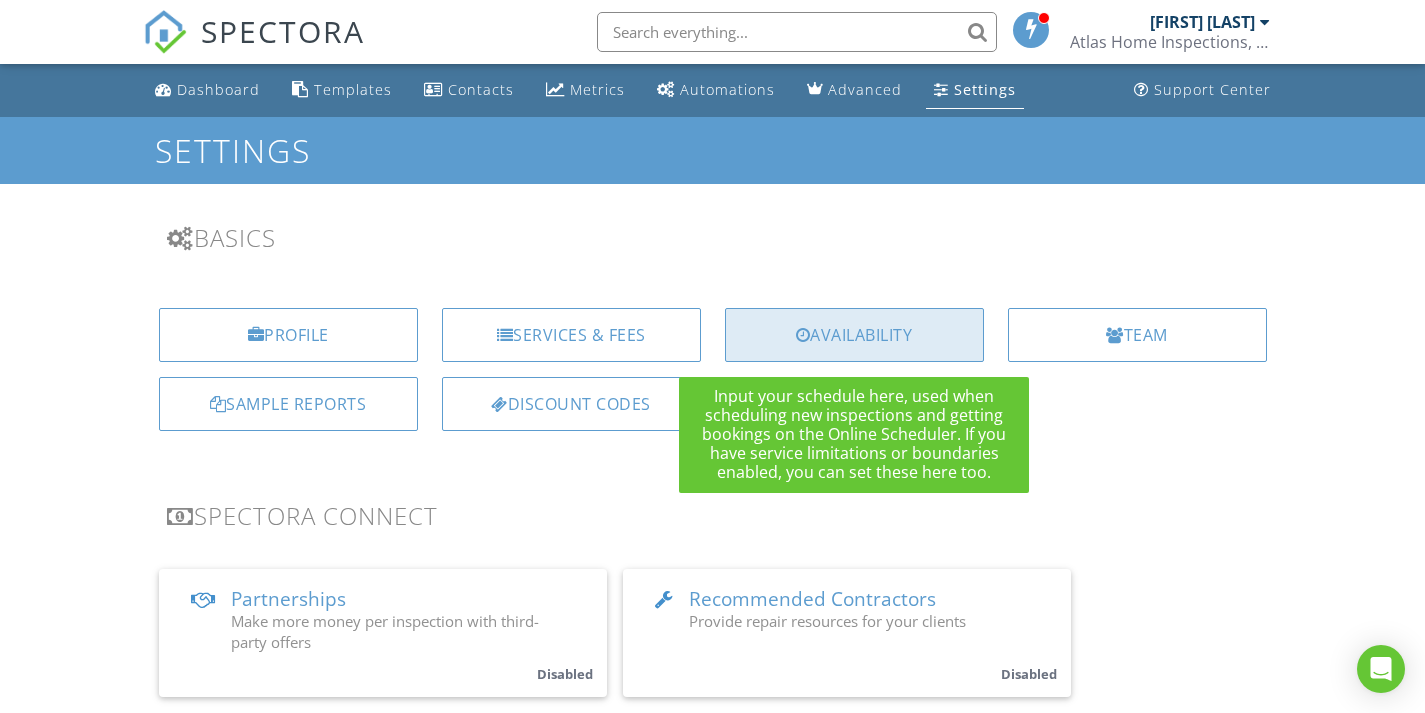 click on "Availability" at bounding box center (854, 335) 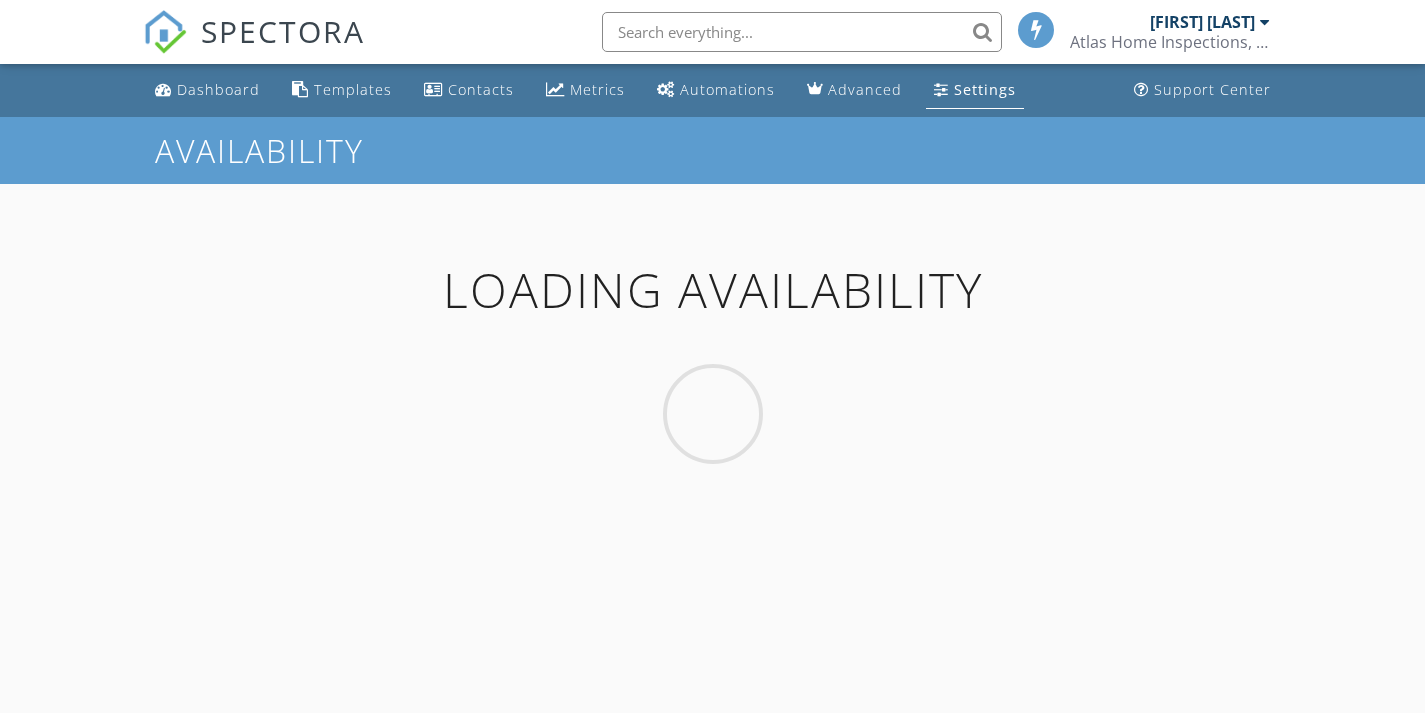 scroll, scrollTop: 0, scrollLeft: 0, axis: both 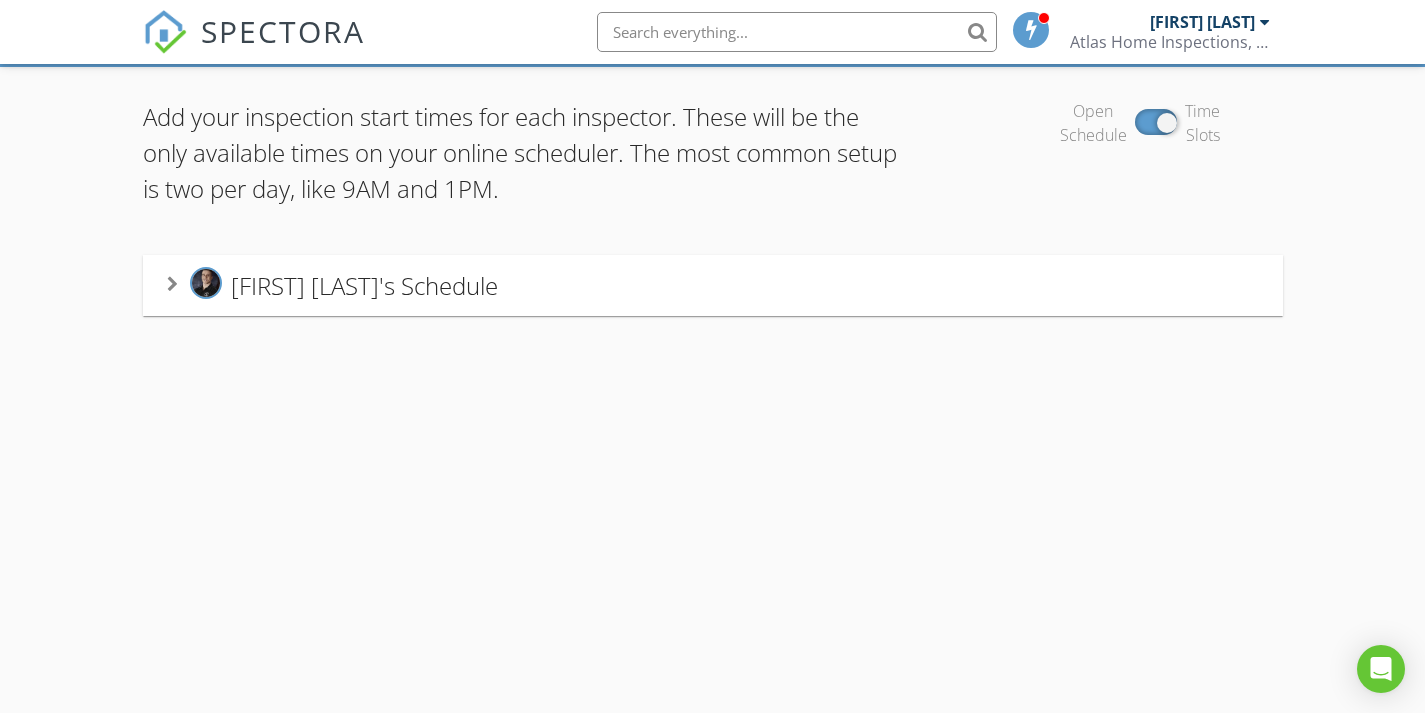 click on "Jason Page's Schedule" at bounding box center [364, 285] 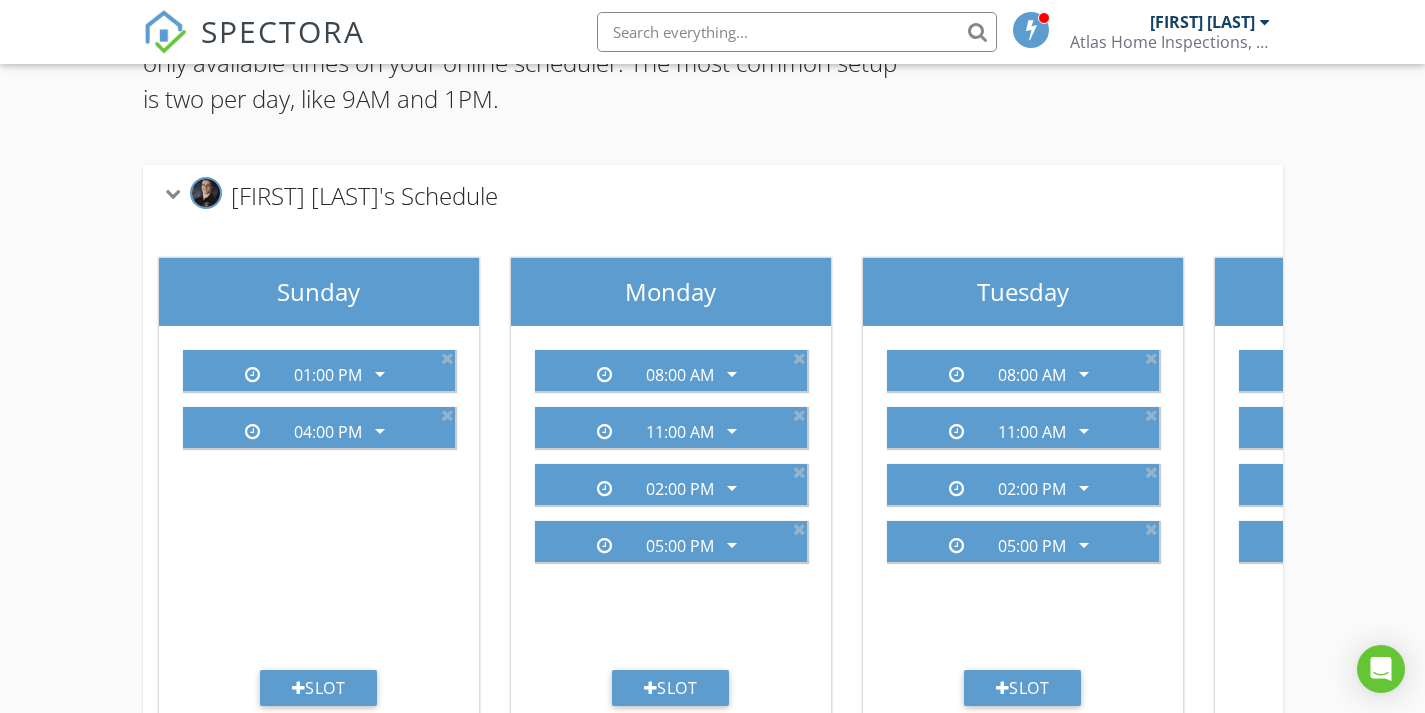 scroll, scrollTop: 0, scrollLeft: 0, axis: both 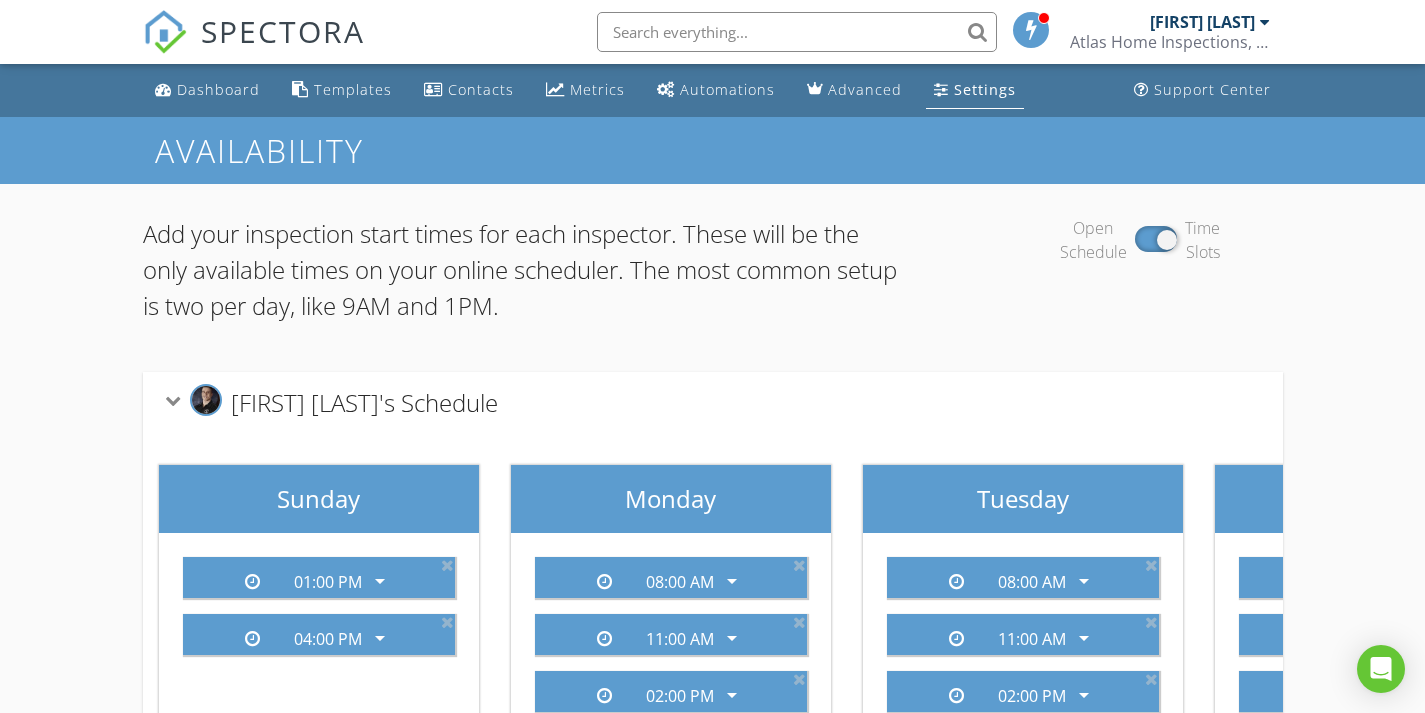 click on "Settings" at bounding box center [975, 90] 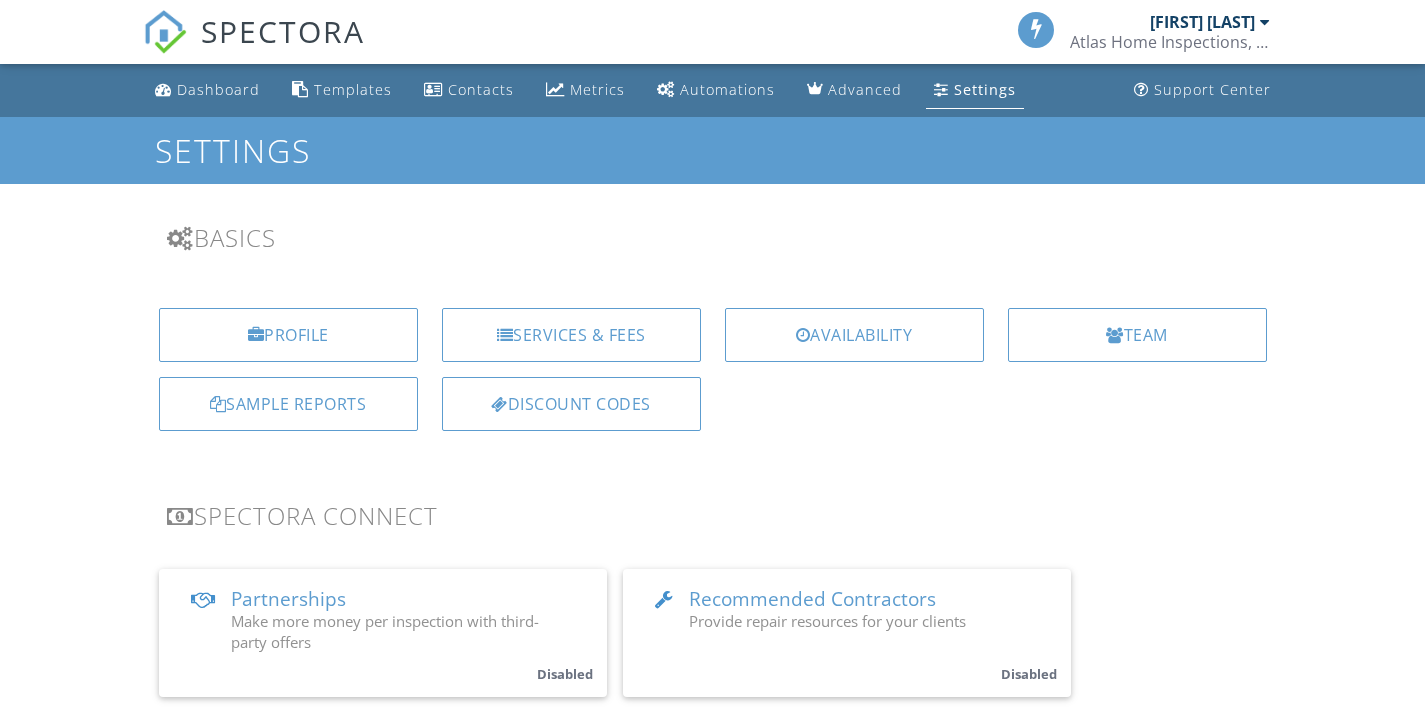scroll, scrollTop: 0, scrollLeft: 0, axis: both 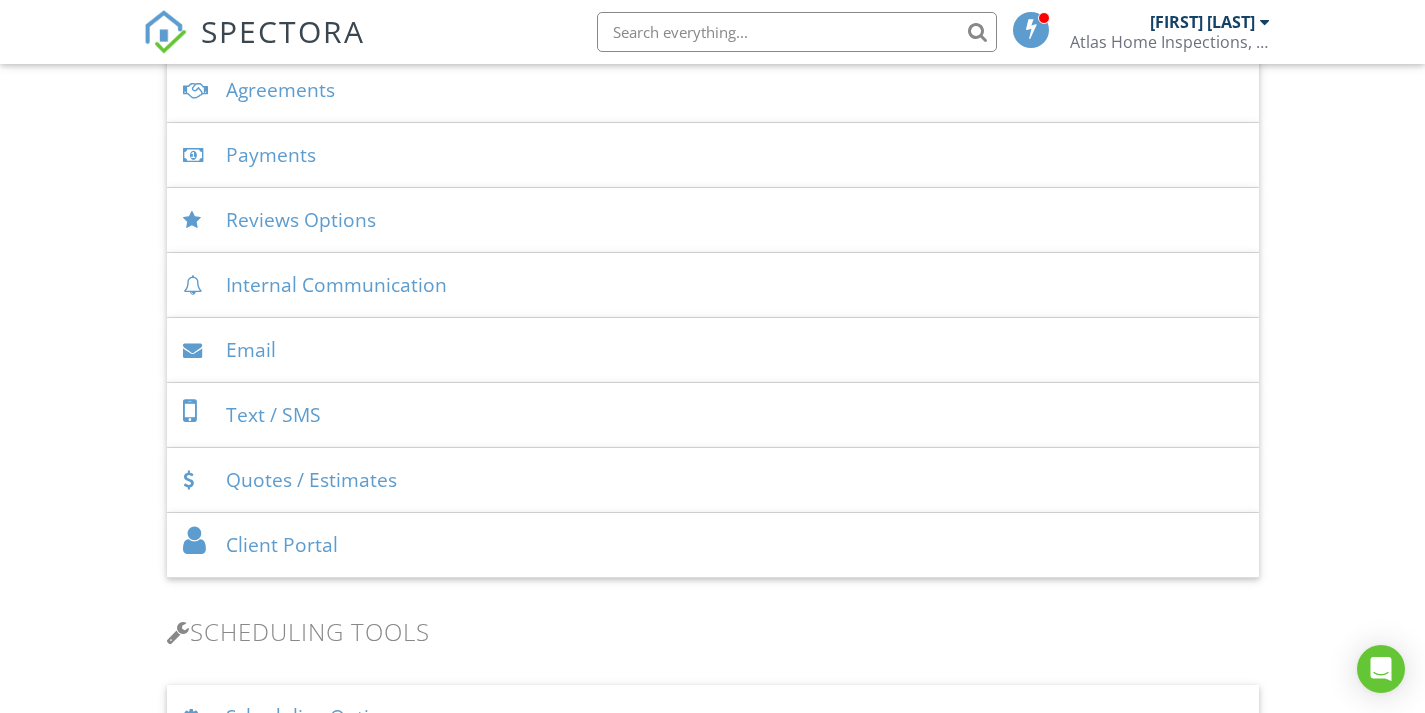 click on "Quotes / Estimates" at bounding box center (713, 480) 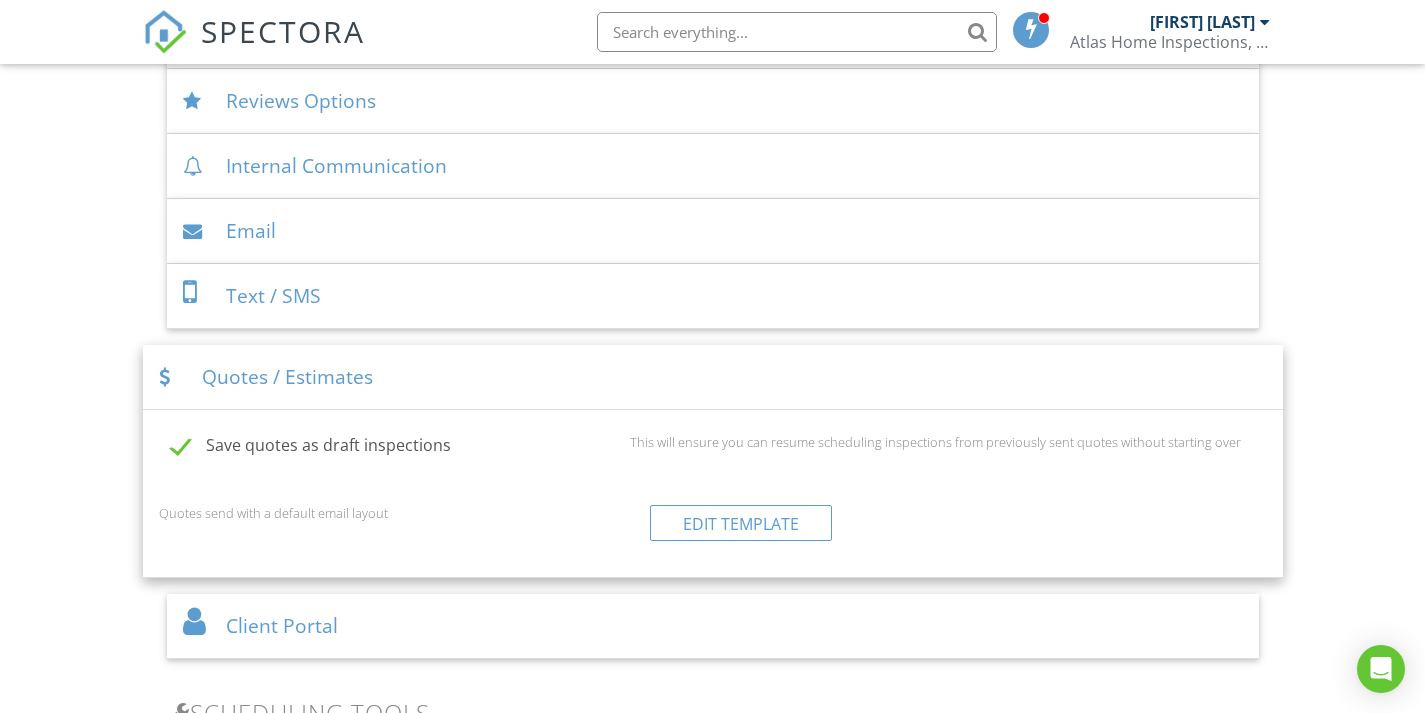 scroll, scrollTop: 866, scrollLeft: 0, axis: vertical 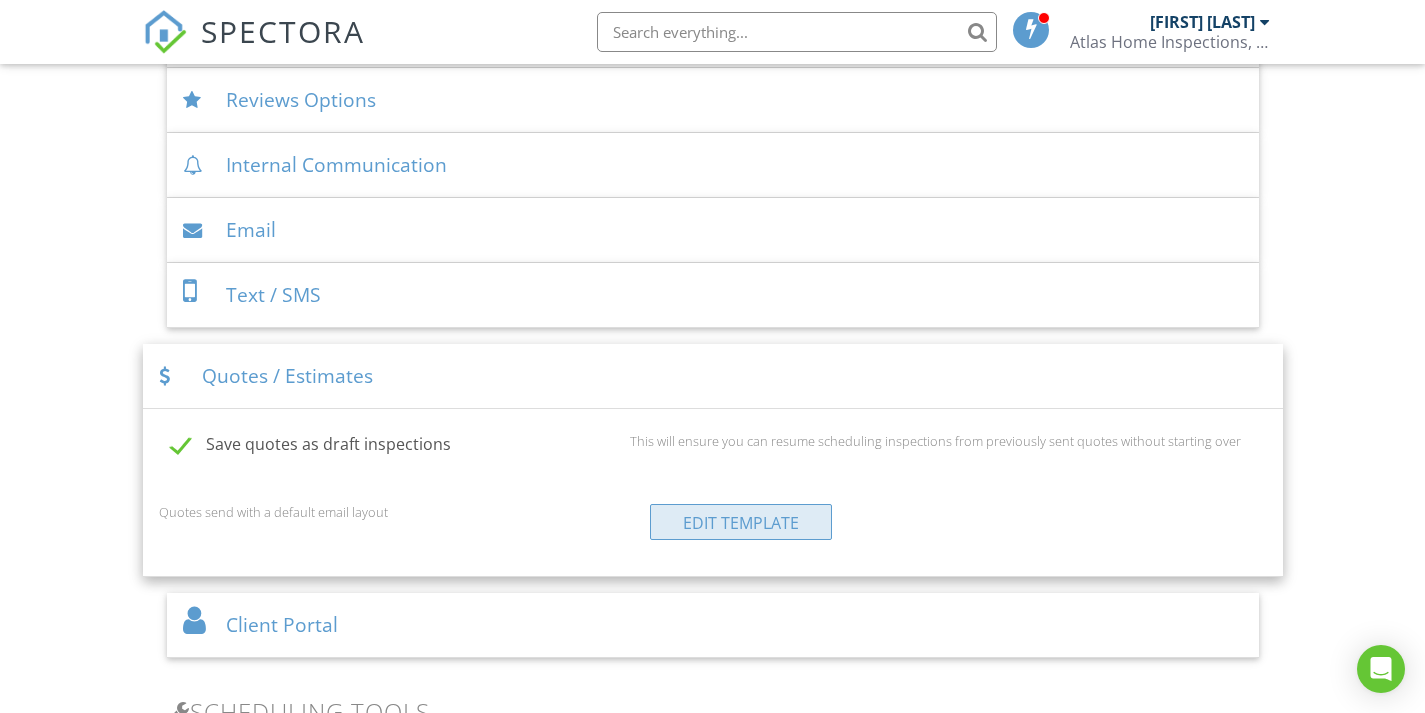 click on "Edit Template" at bounding box center (741, 522) 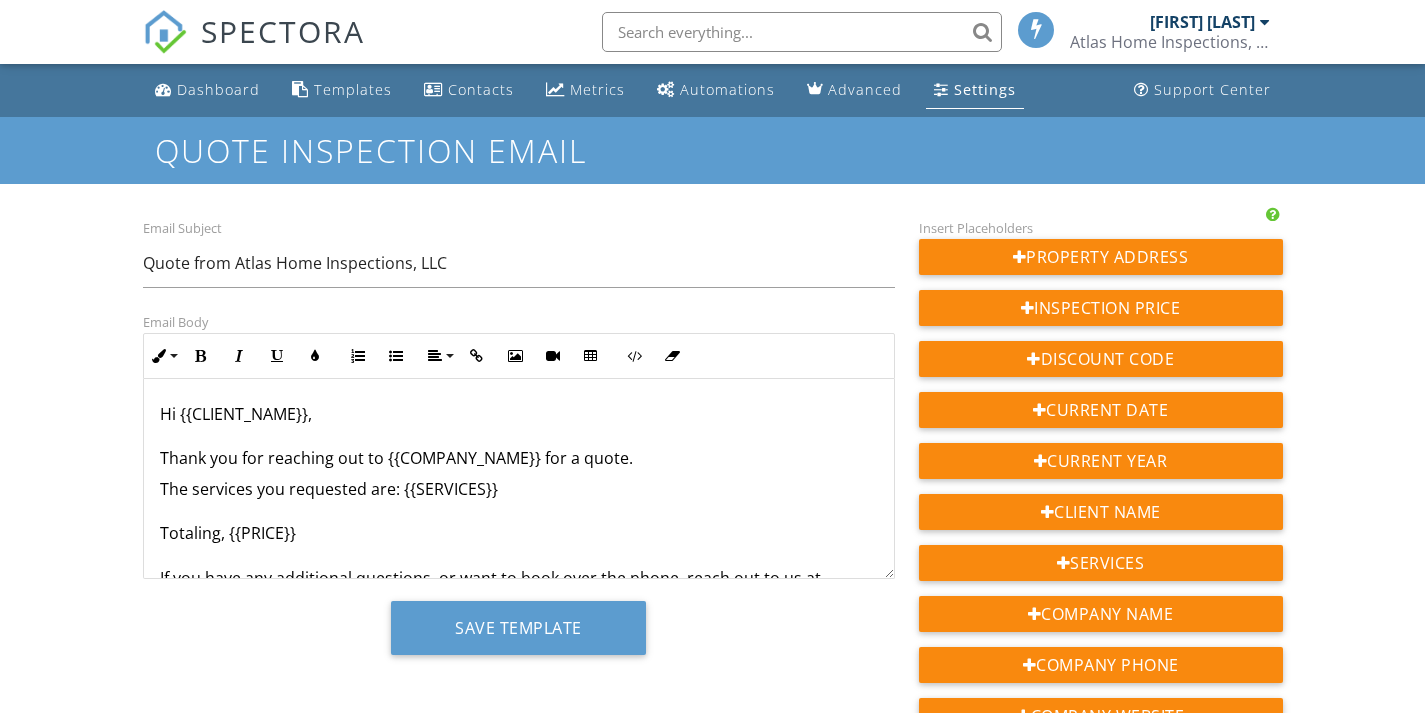 scroll, scrollTop: 0, scrollLeft: 0, axis: both 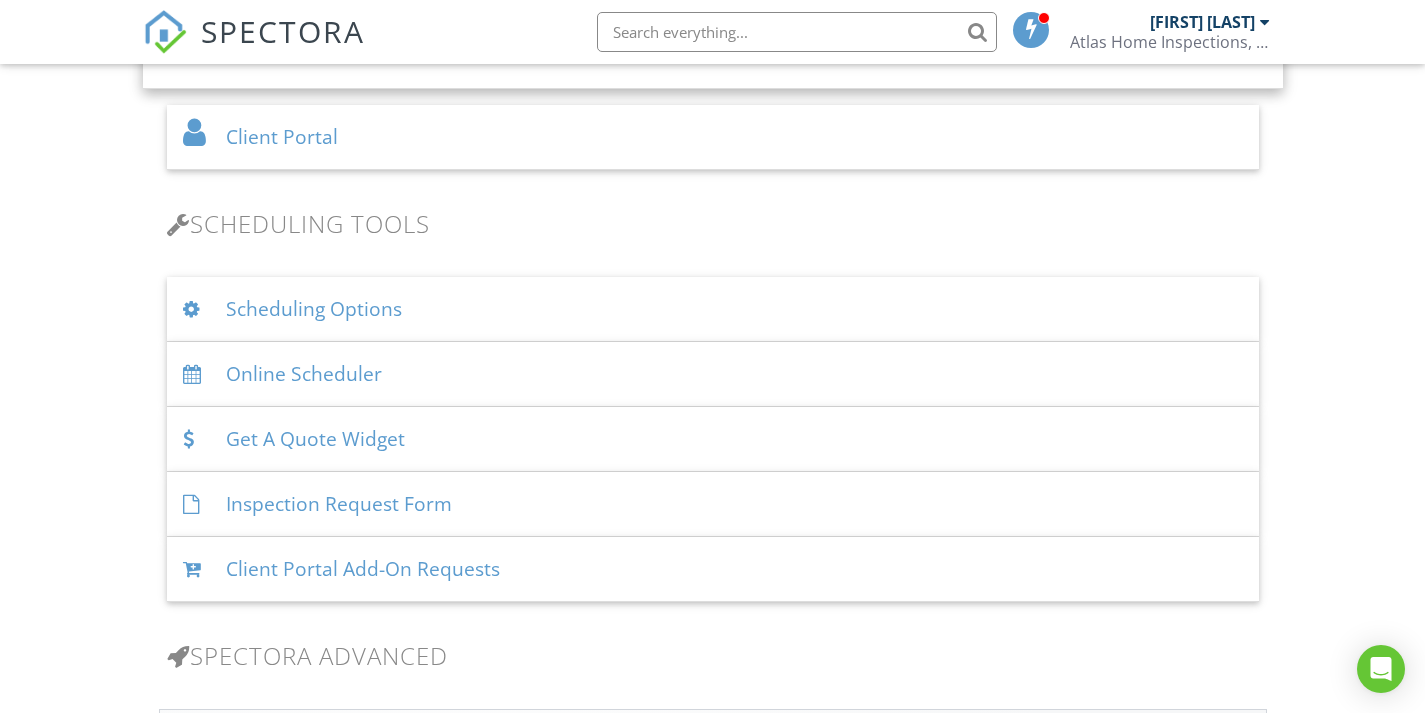 click on "Online Scheduler" at bounding box center (713, 374) 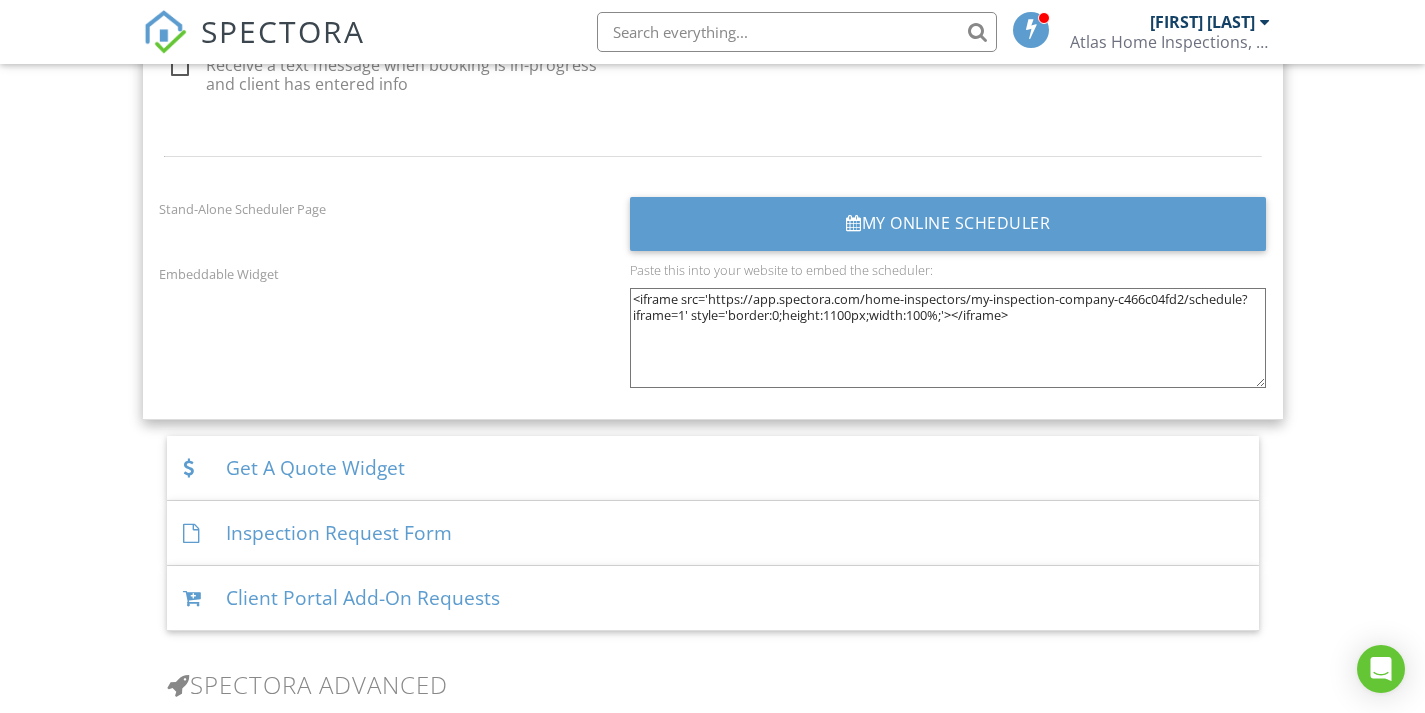 scroll, scrollTop: 2959, scrollLeft: 0, axis: vertical 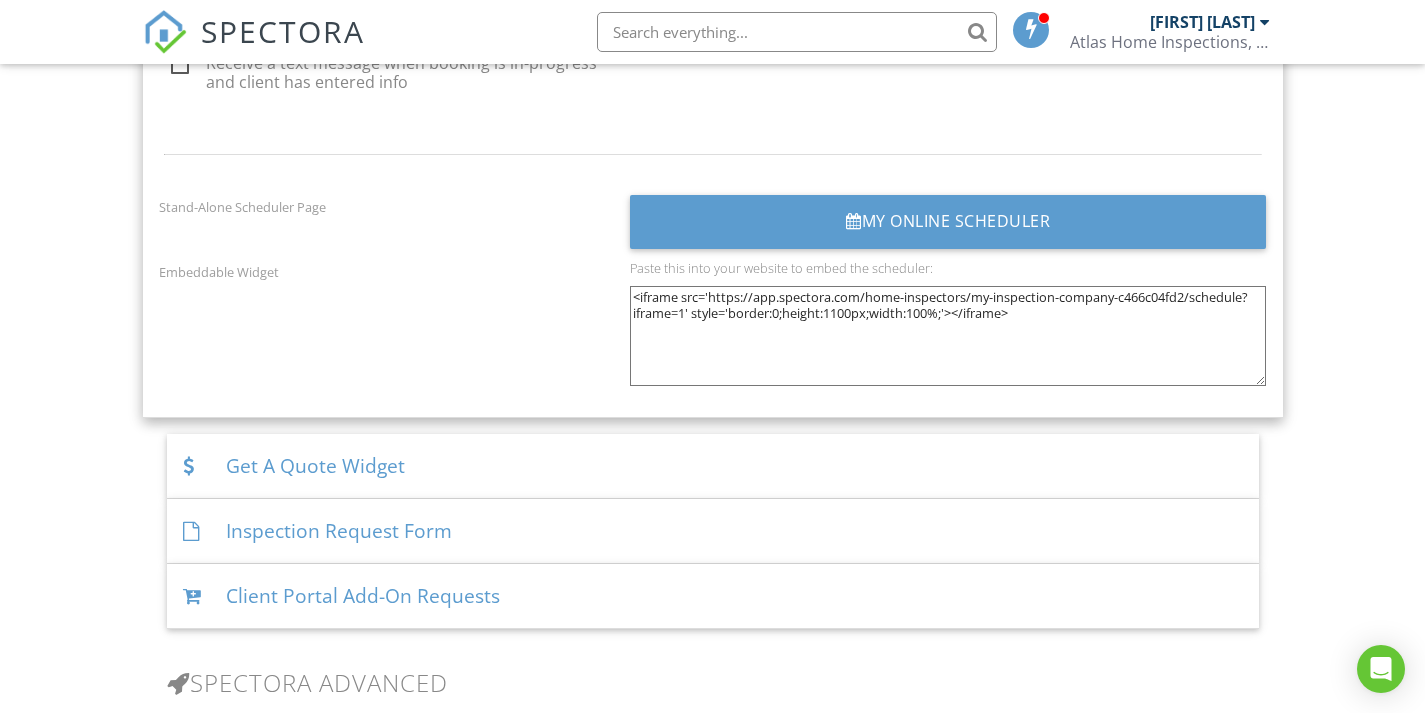 drag, startPoint x: 1023, startPoint y: 321, endPoint x: 632, endPoint y: 293, distance: 392.00128 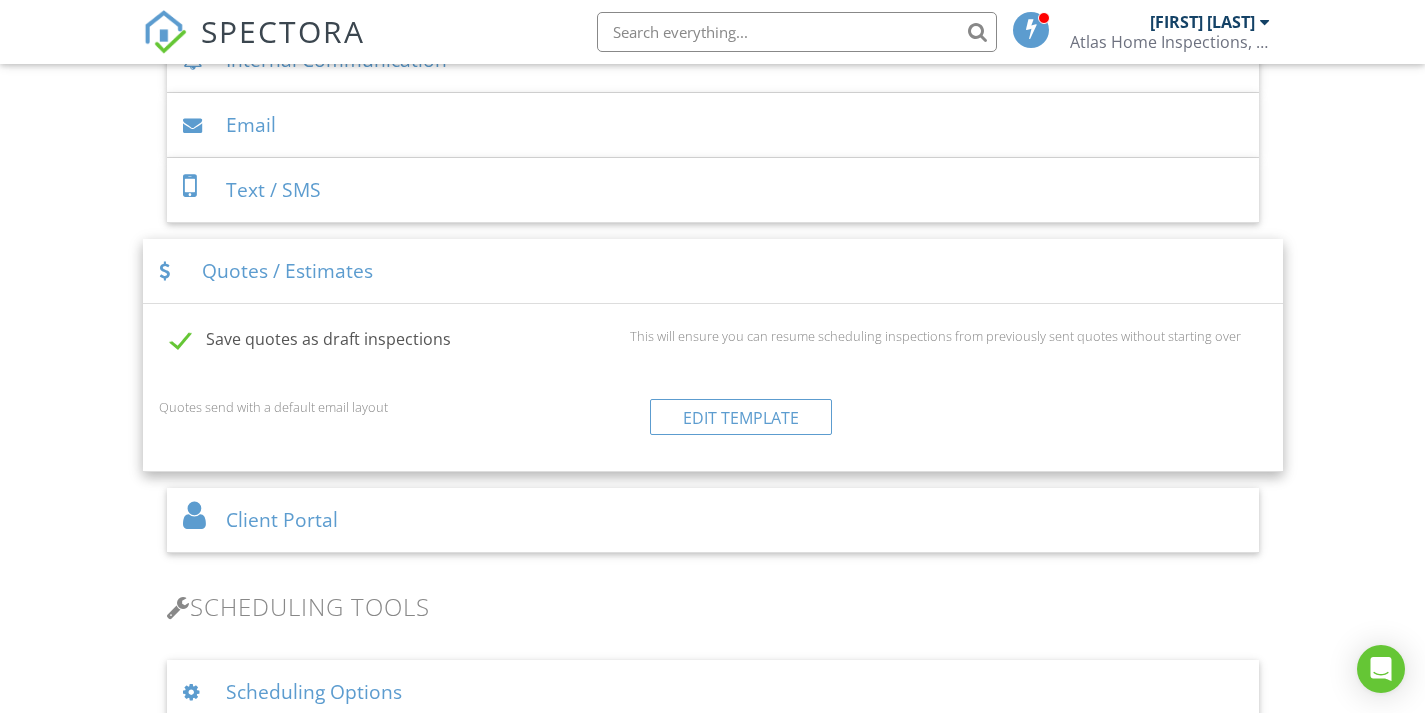 scroll, scrollTop: 0, scrollLeft: 0, axis: both 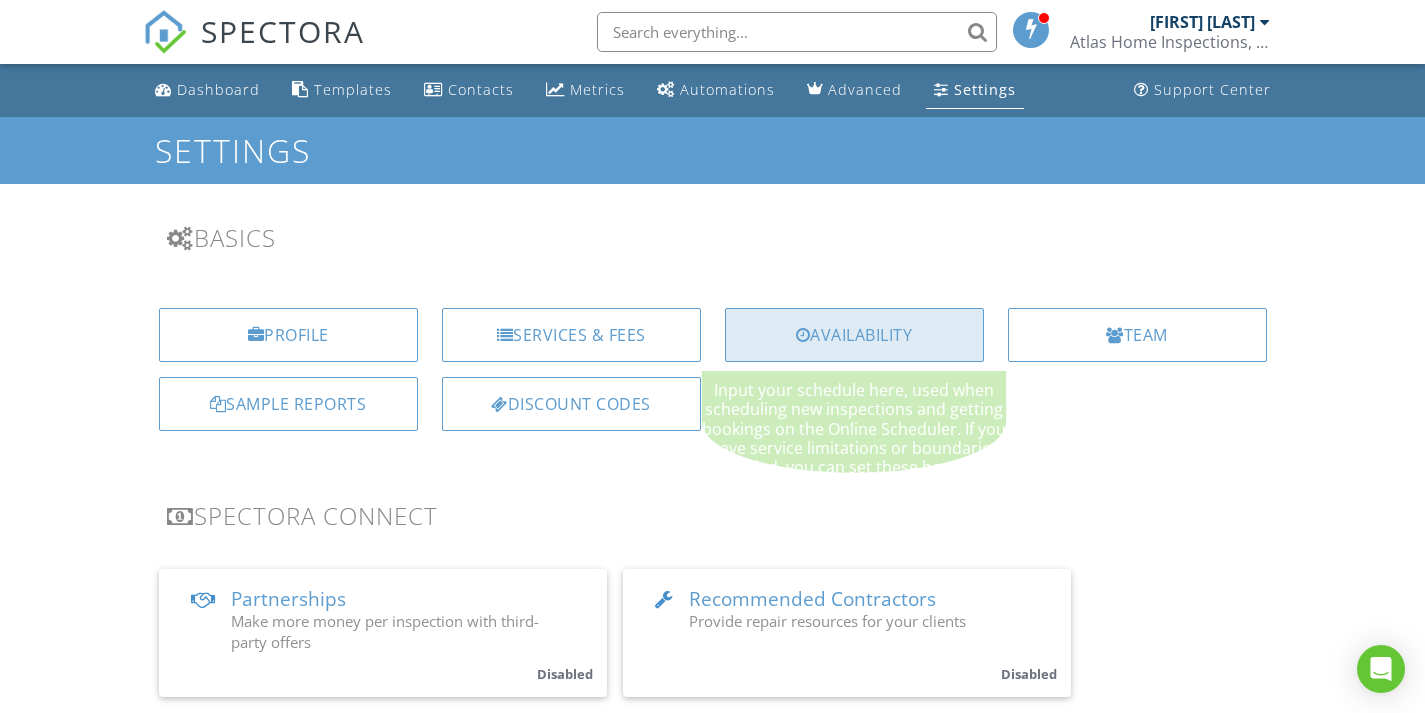 click on "Availability" at bounding box center [854, 335] 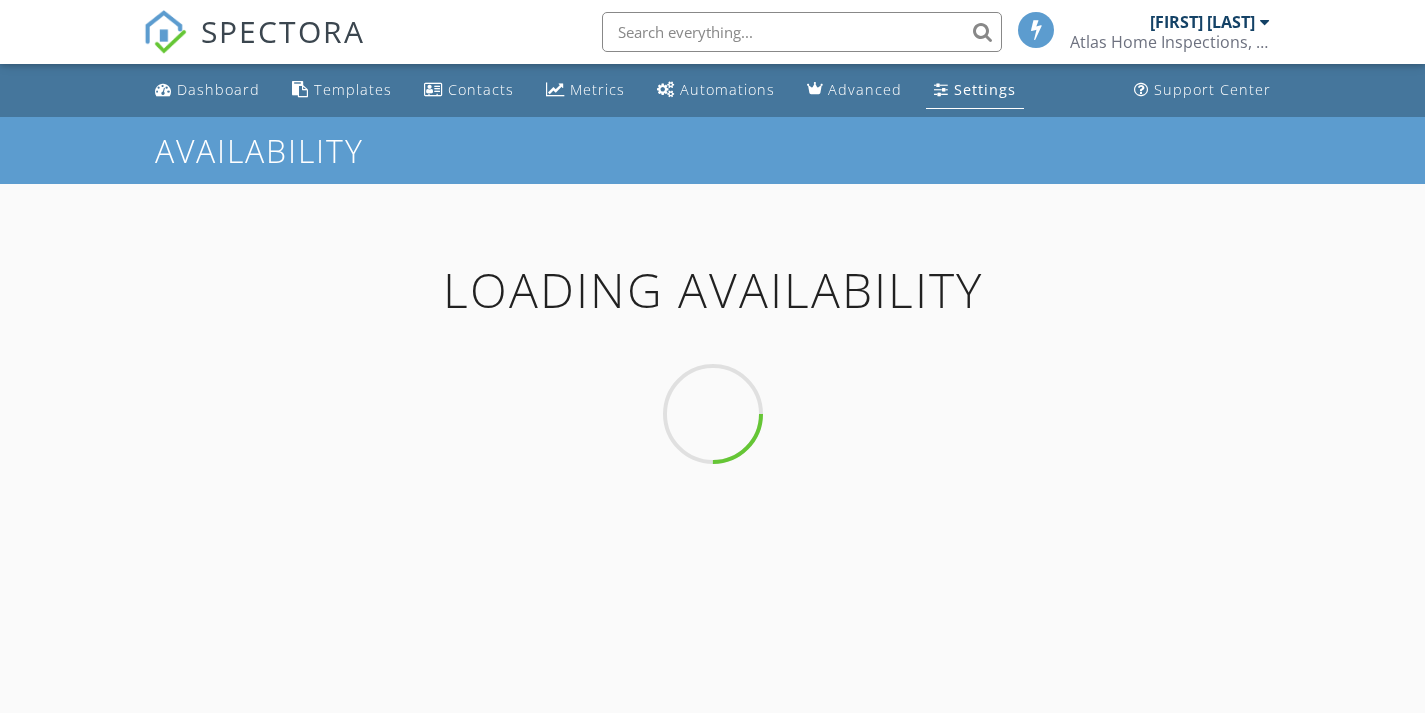 scroll, scrollTop: 0, scrollLeft: 0, axis: both 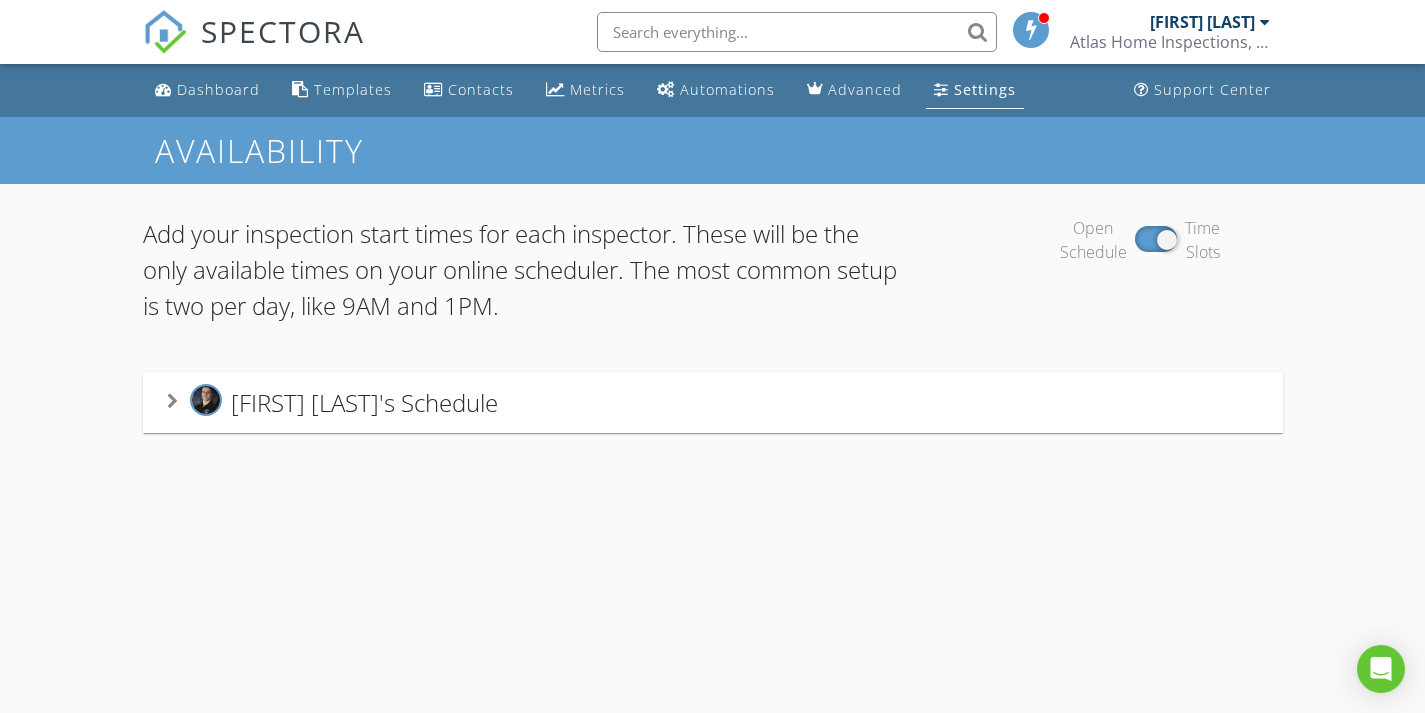 click on "Jason Page's Schedule" at bounding box center (713, 402) 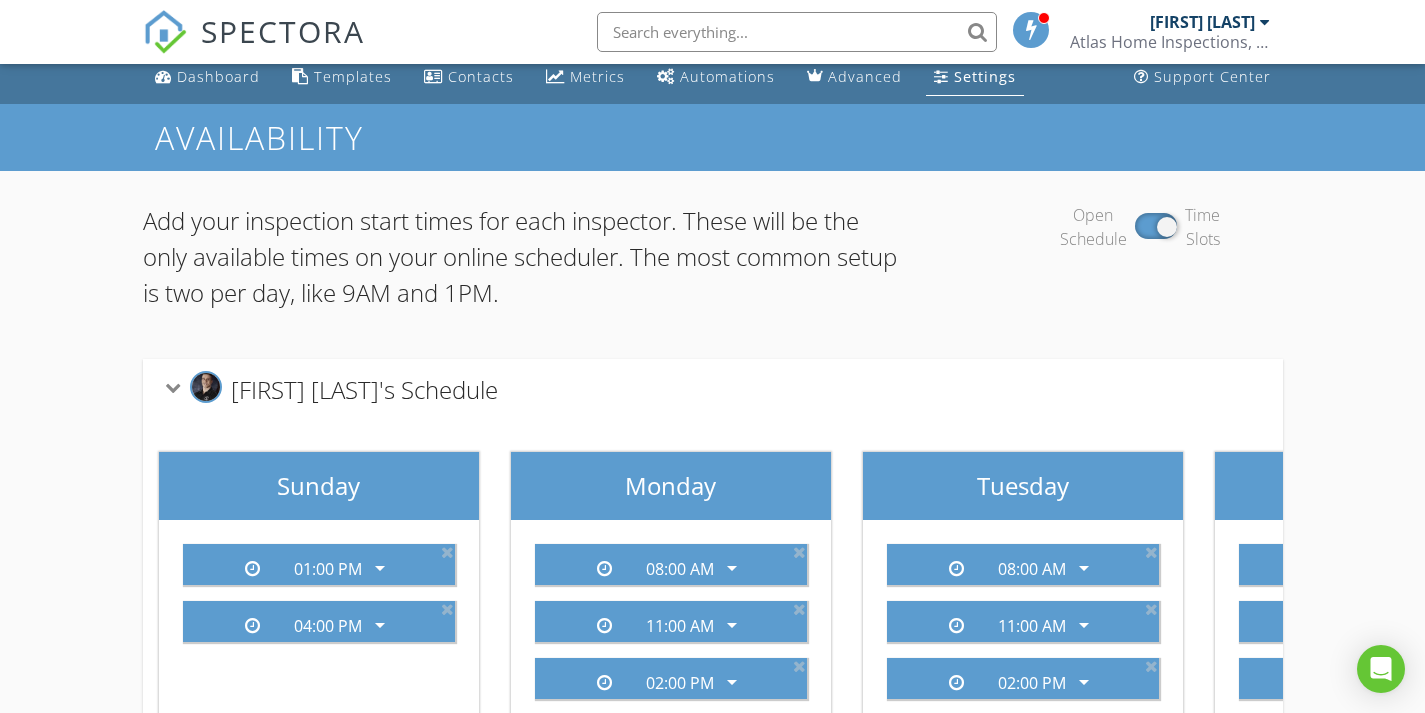 scroll, scrollTop: 0, scrollLeft: 0, axis: both 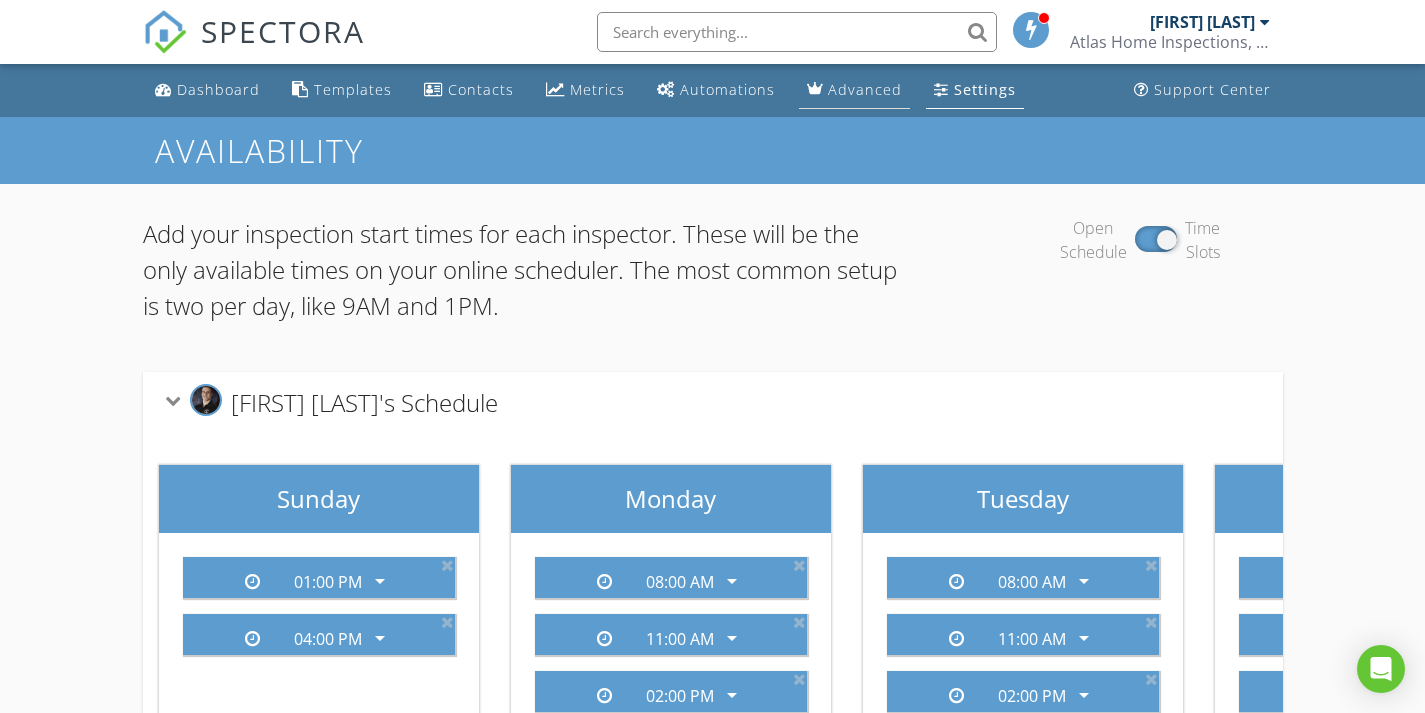 click on "Advanced" at bounding box center (865, 89) 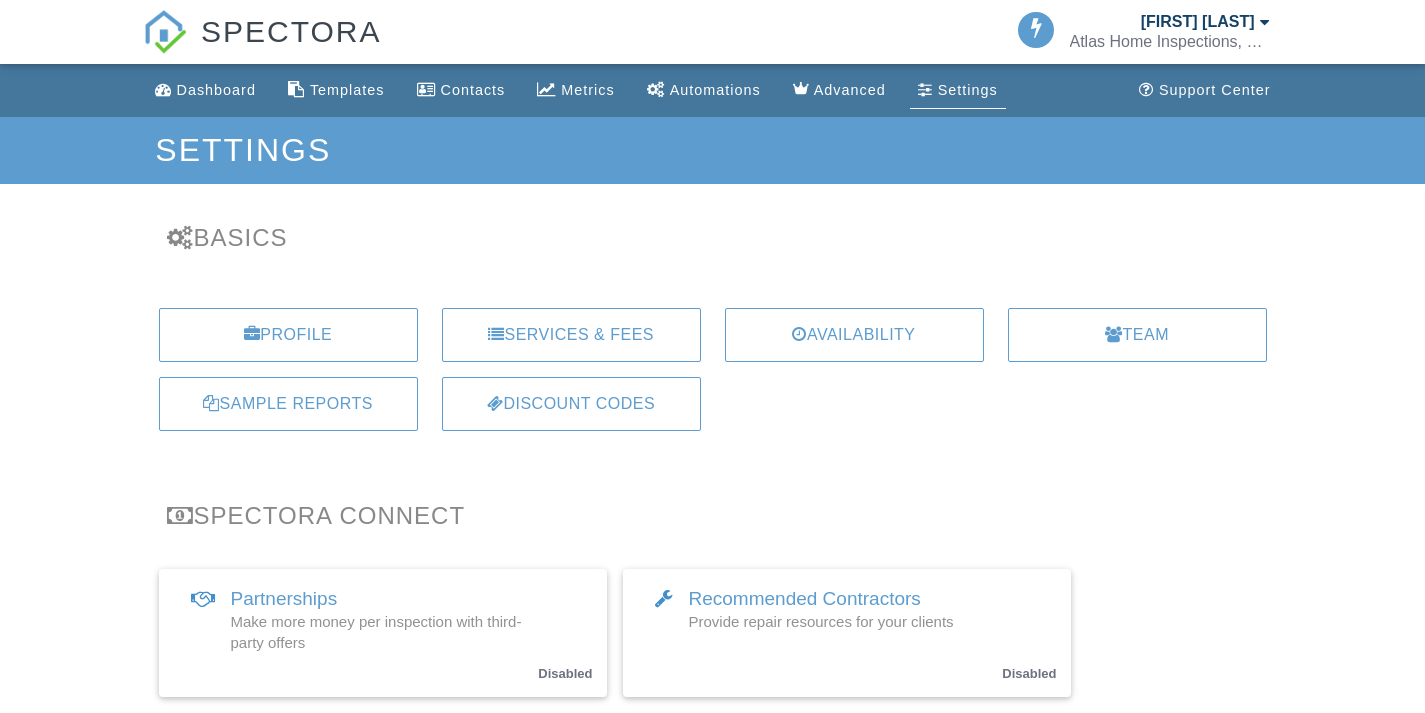 scroll, scrollTop: 0, scrollLeft: 0, axis: both 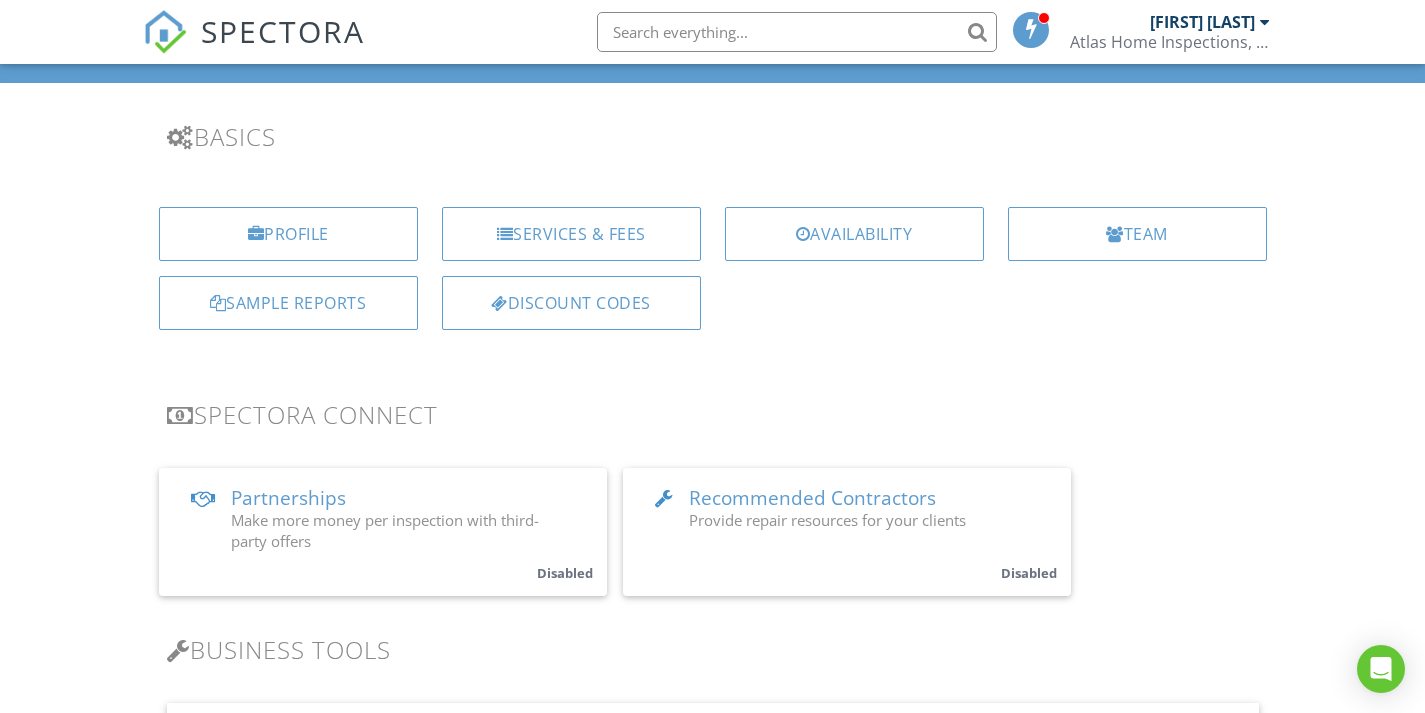 click on "Recommended Contractors" at bounding box center [812, 498] 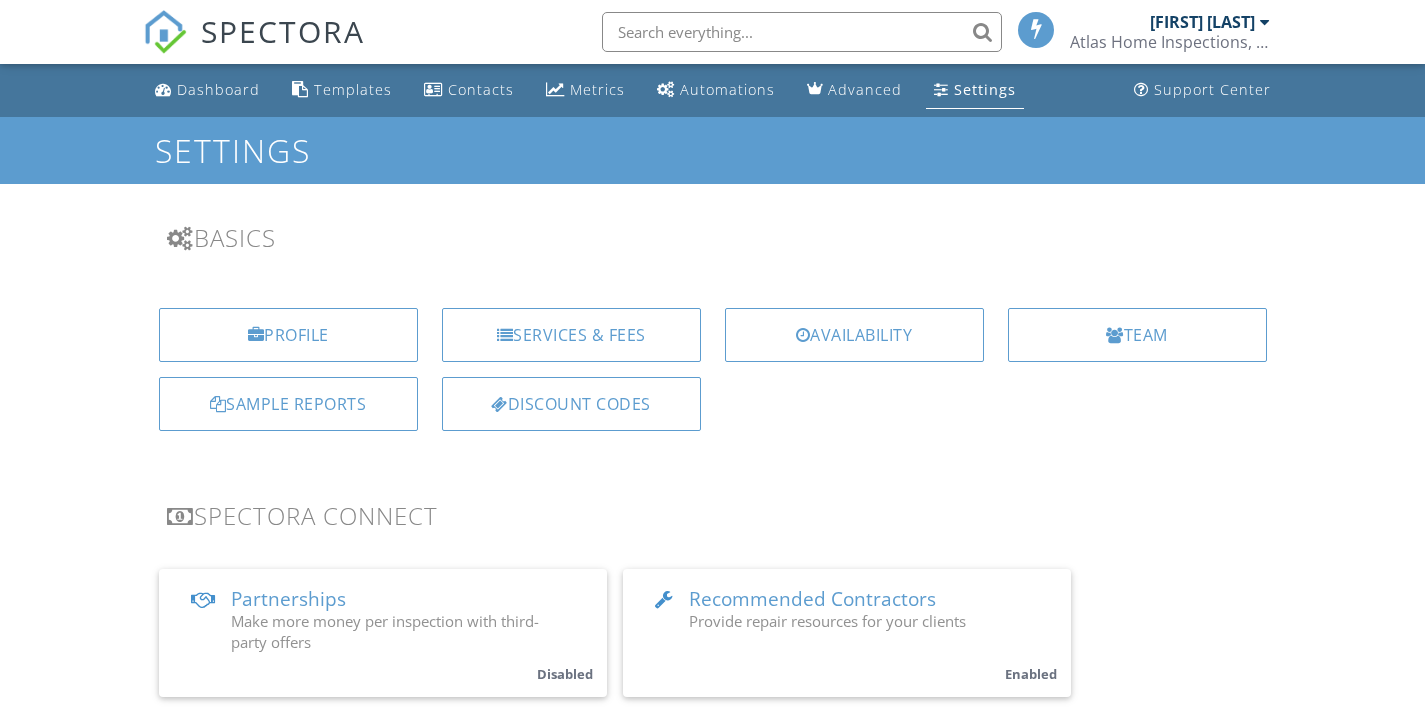 scroll, scrollTop: 0, scrollLeft: 0, axis: both 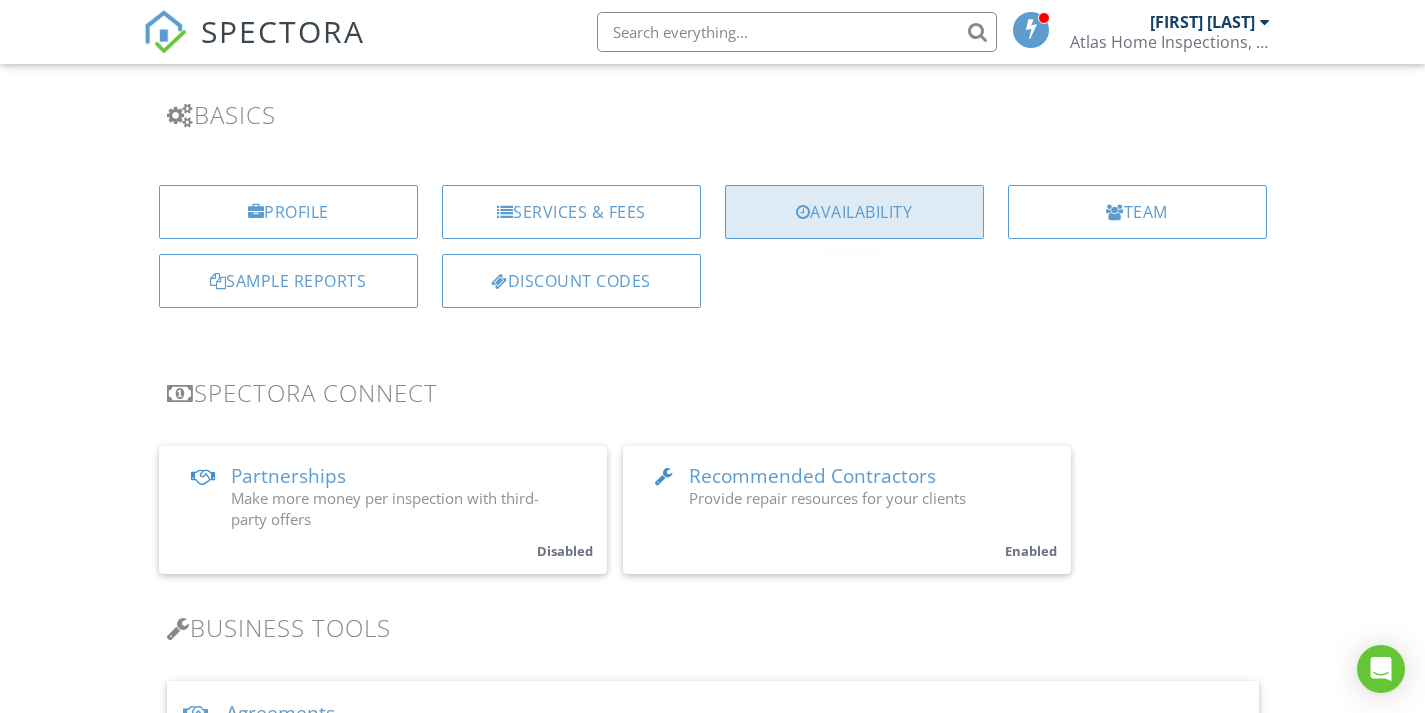 click on "Availability" at bounding box center (854, 212) 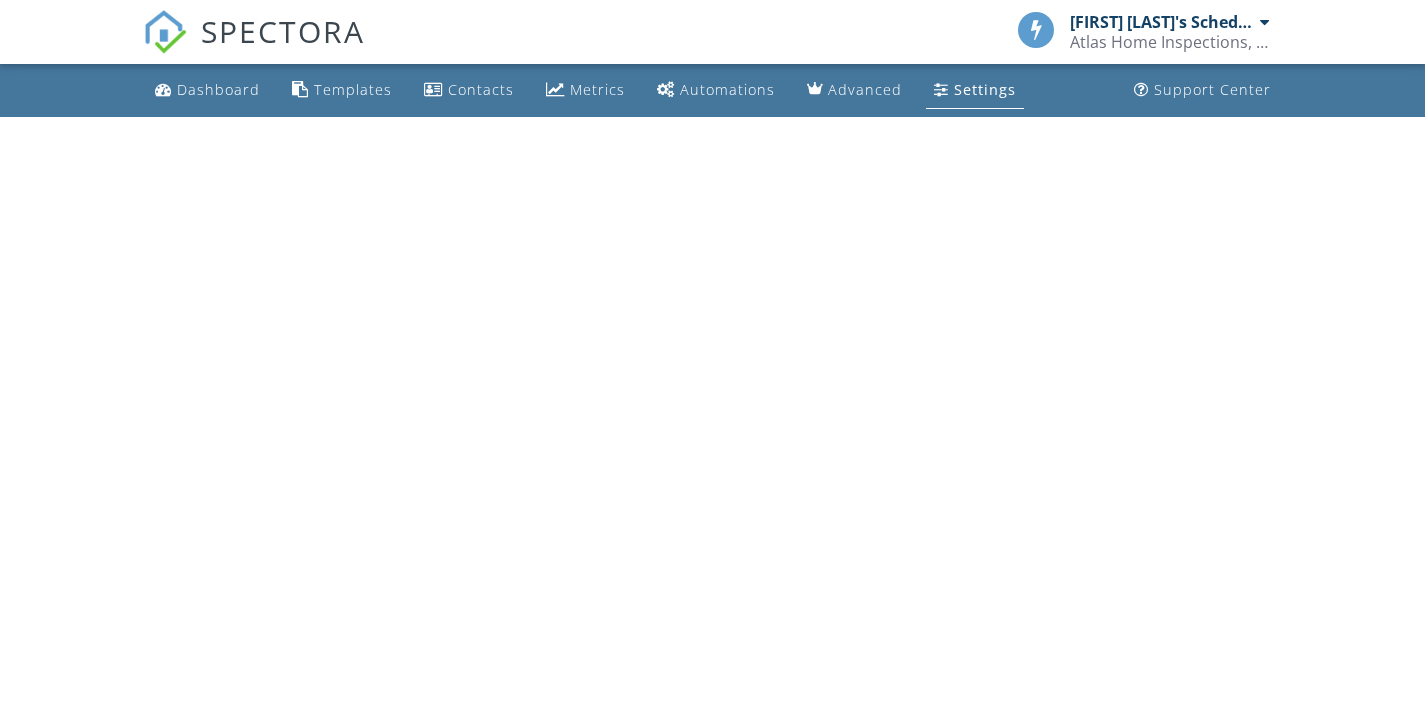 scroll, scrollTop: 0, scrollLeft: 0, axis: both 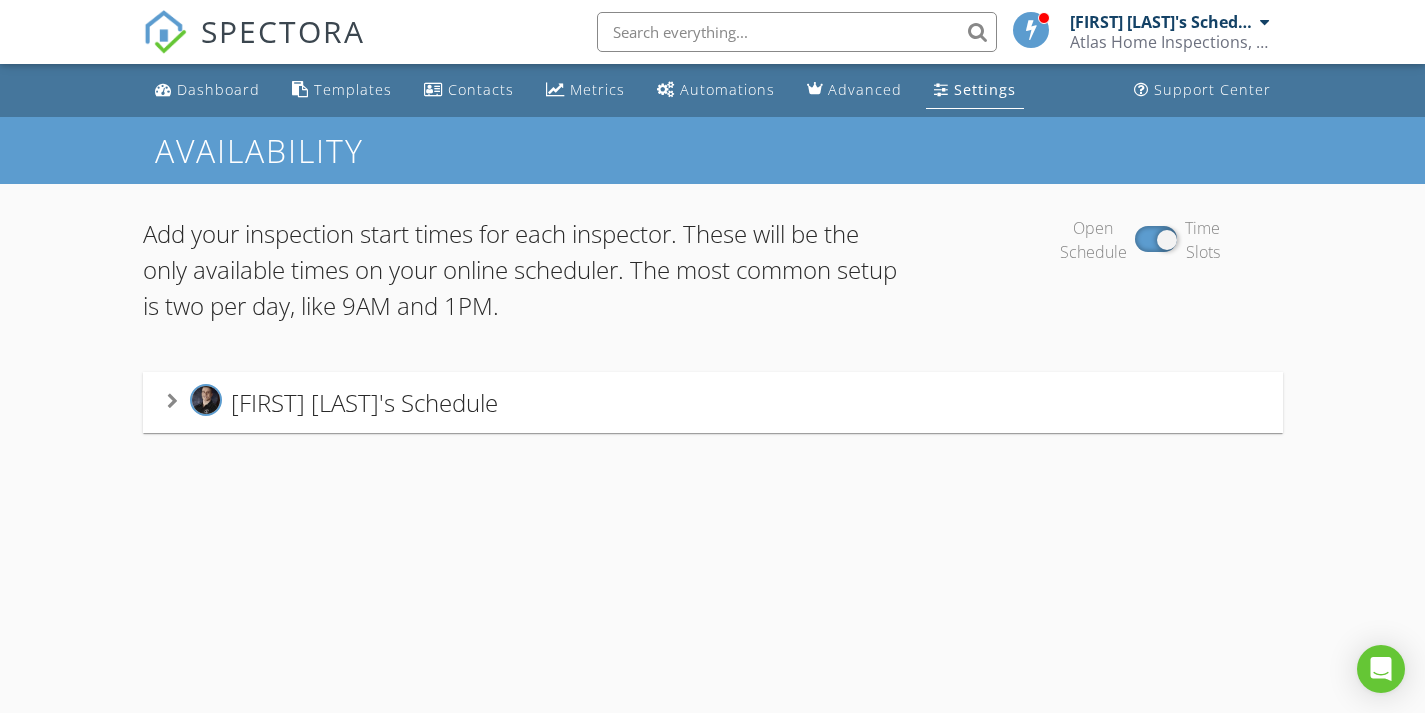 click at bounding box center [172, 401] 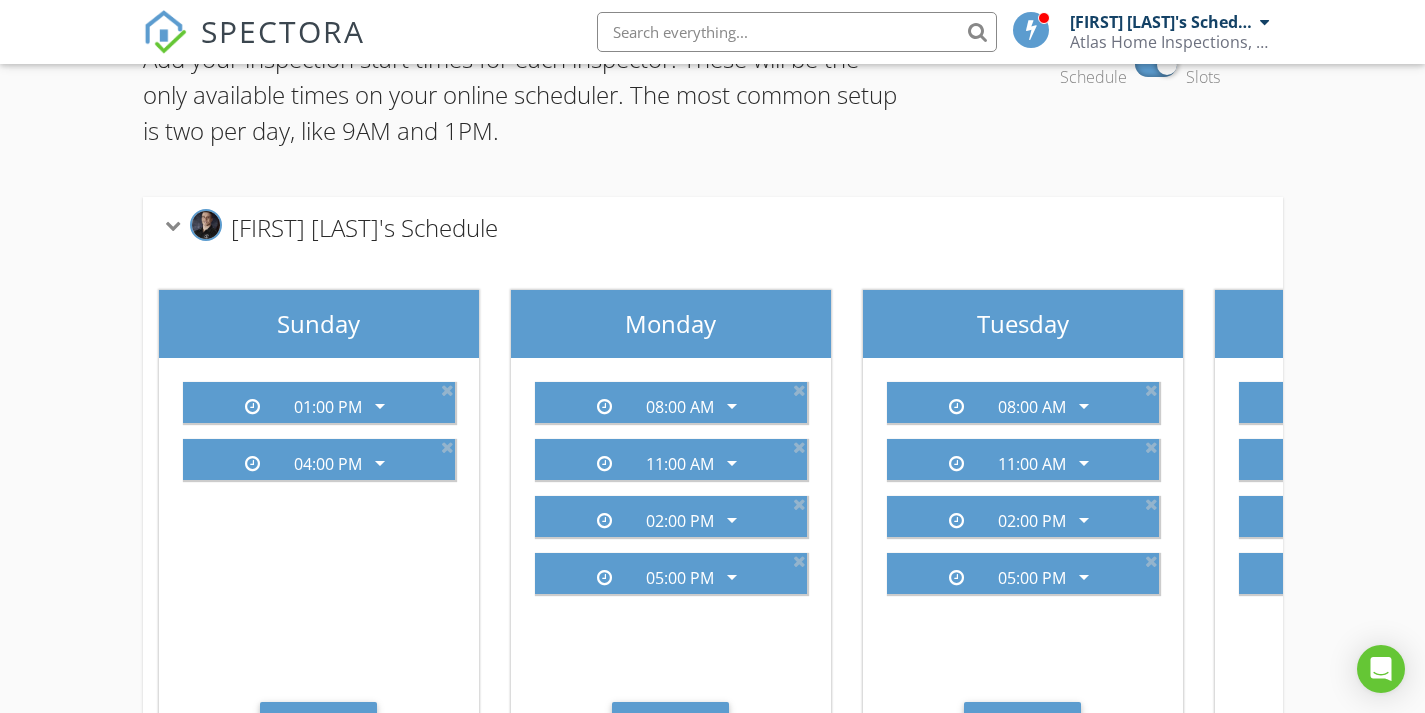 scroll, scrollTop: 237, scrollLeft: 0, axis: vertical 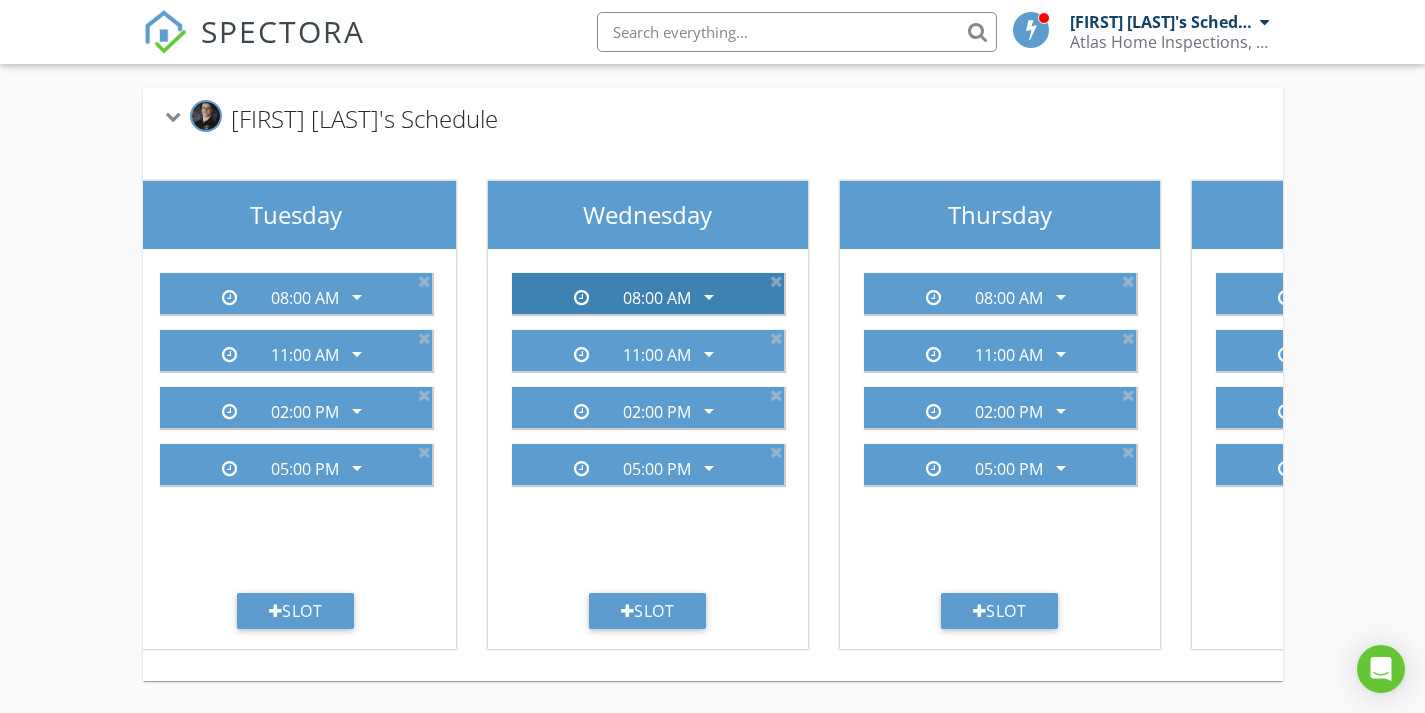 click on "arrow_drop_down" at bounding box center (709, 297) 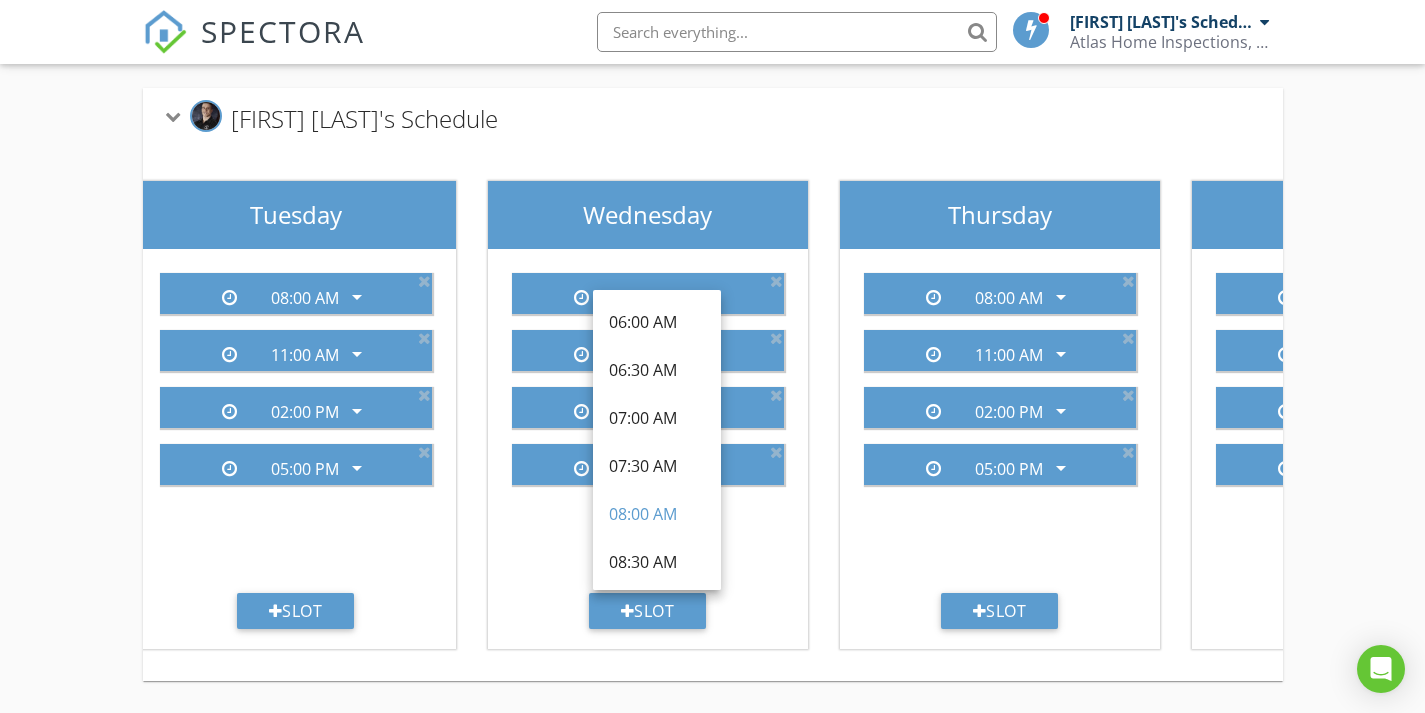 click on "Jason Page's Schedule" at bounding box center [713, 118] 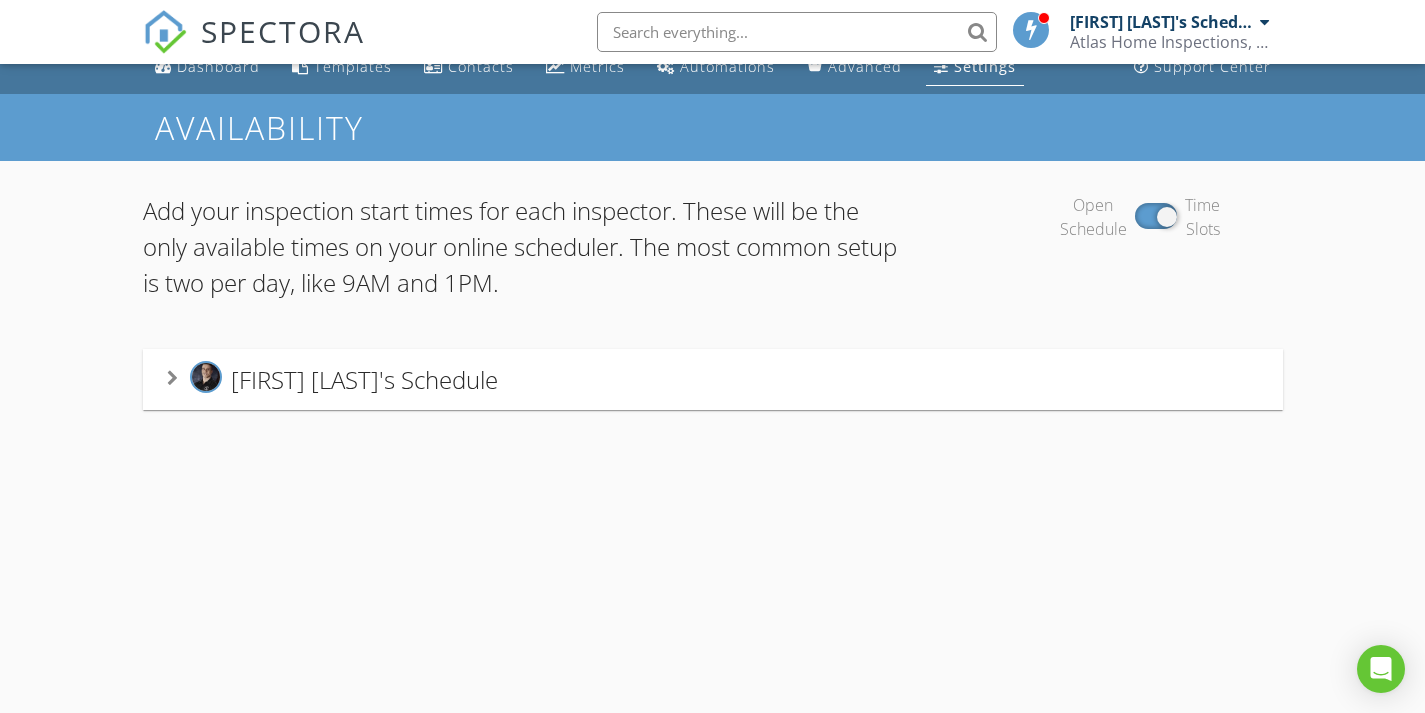 scroll, scrollTop: 0, scrollLeft: 0, axis: both 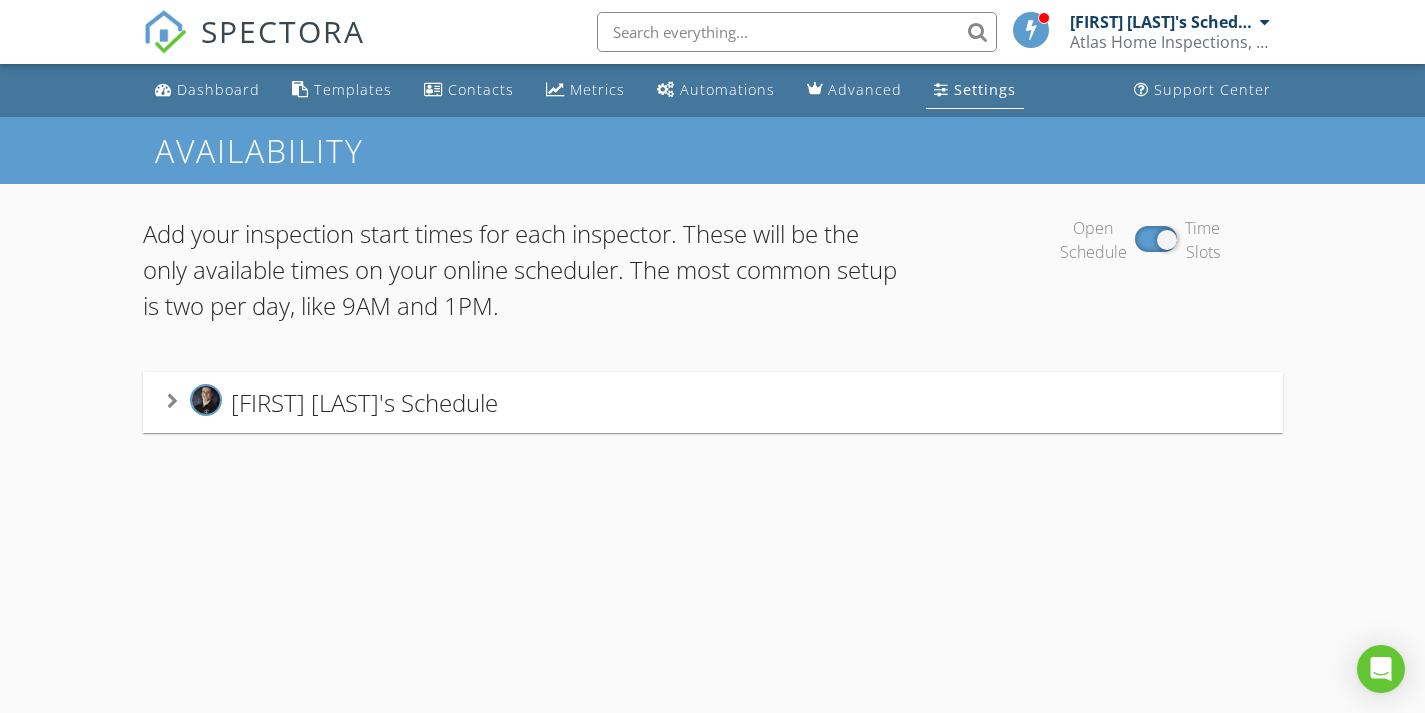 click on "Settings" at bounding box center (985, 89) 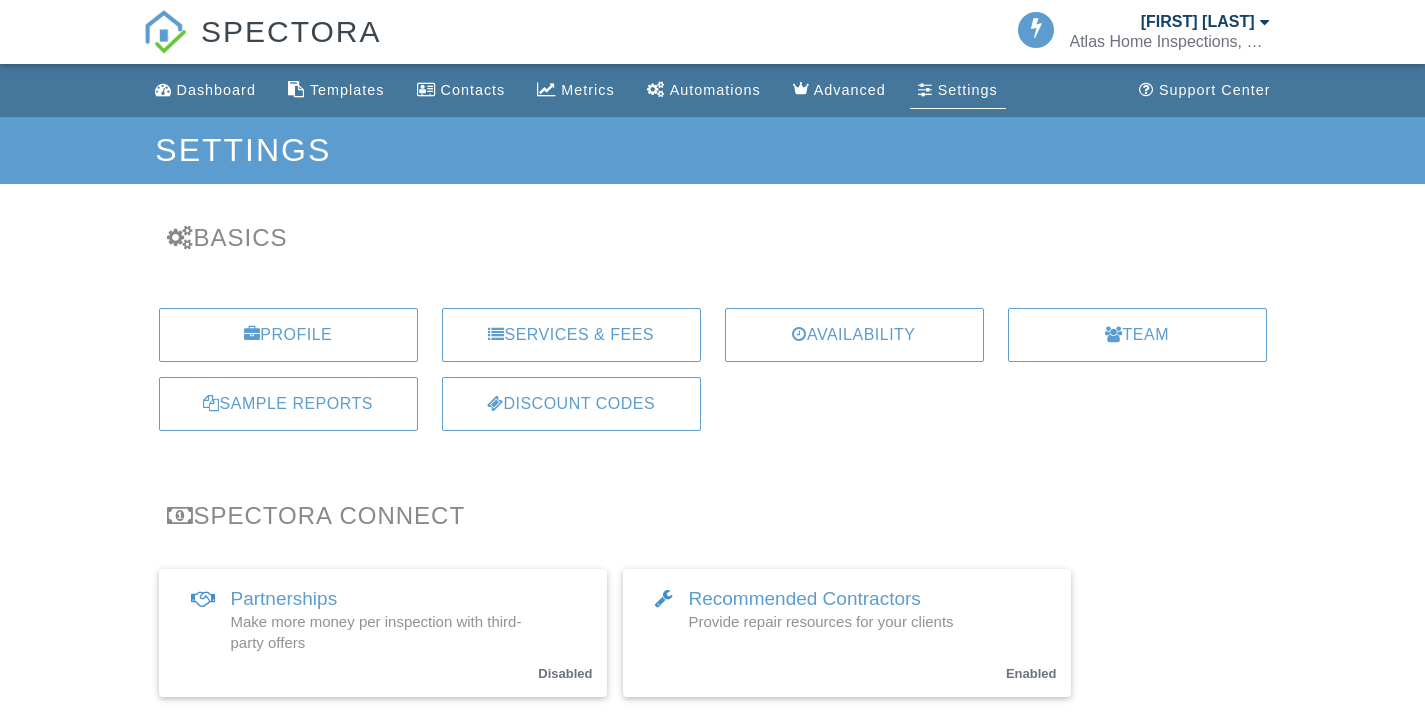 scroll, scrollTop: 0, scrollLeft: 0, axis: both 